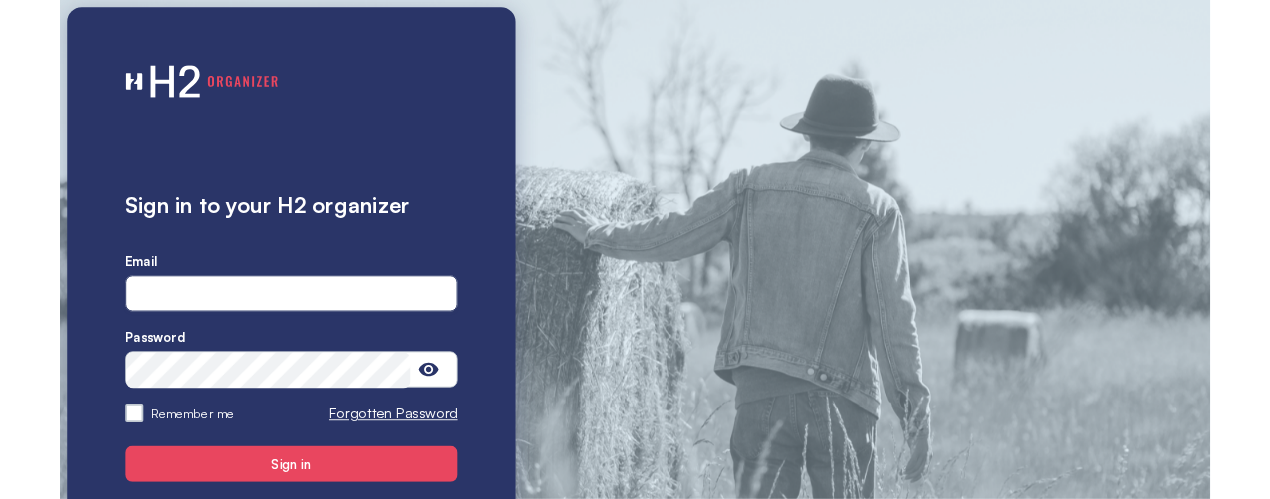scroll, scrollTop: 0, scrollLeft: 0, axis: both 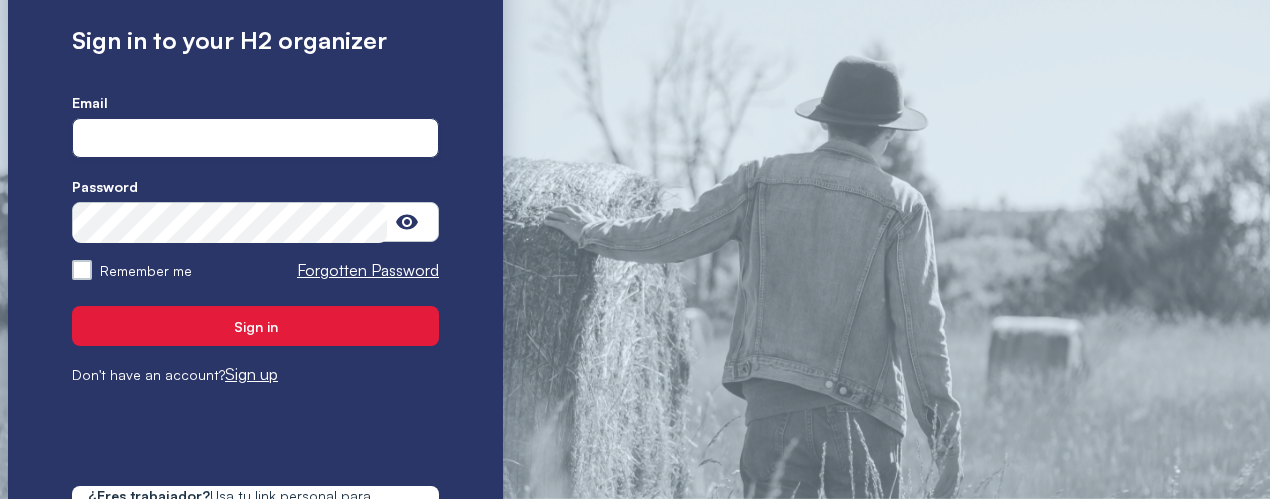 type on "**********" 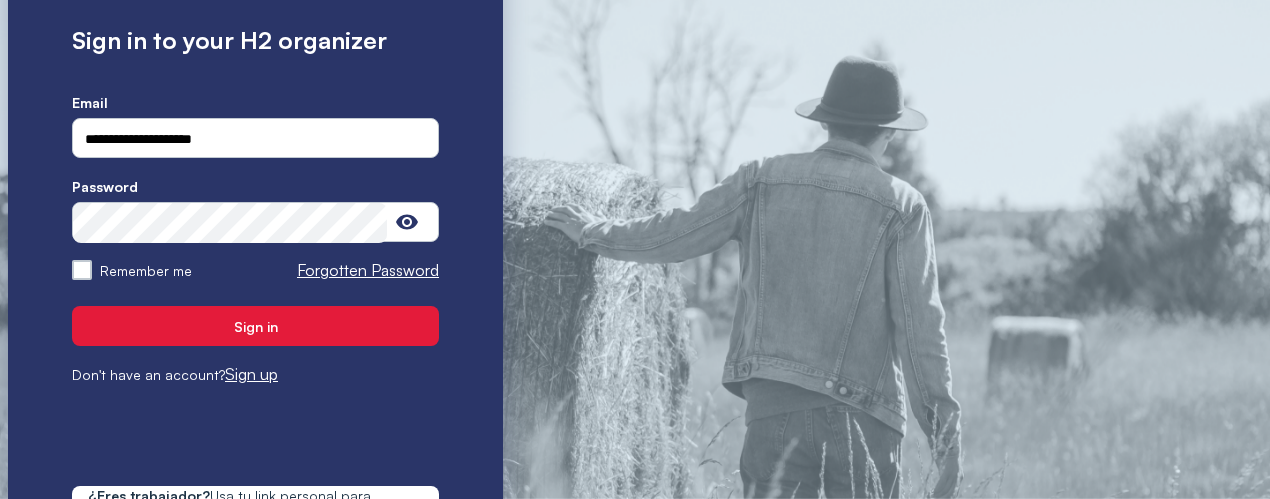 click on "Sign in" at bounding box center [255, 326] 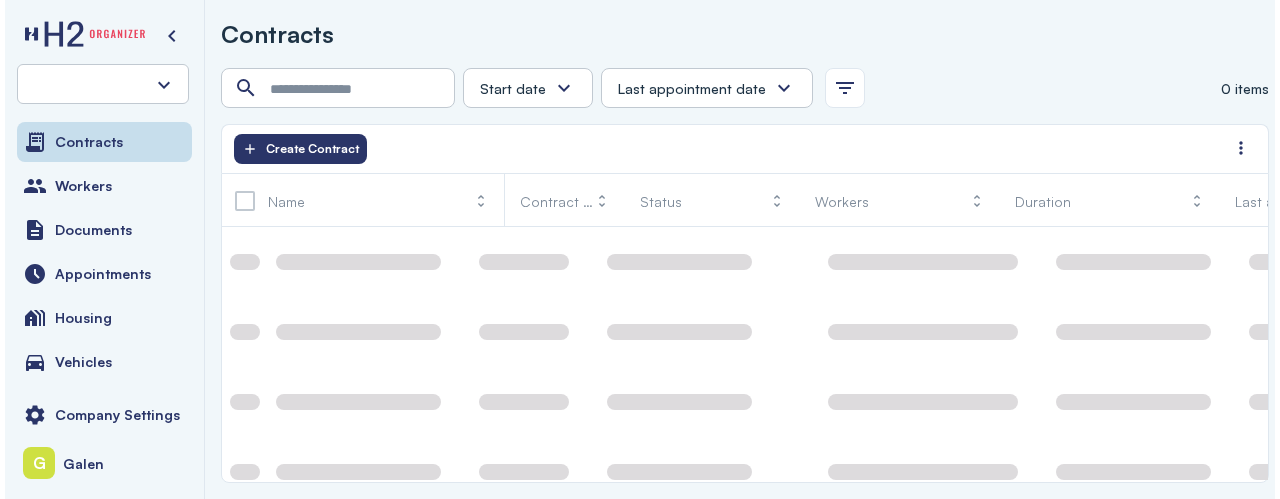 scroll, scrollTop: 0, scrollLeft: 0, axis: both 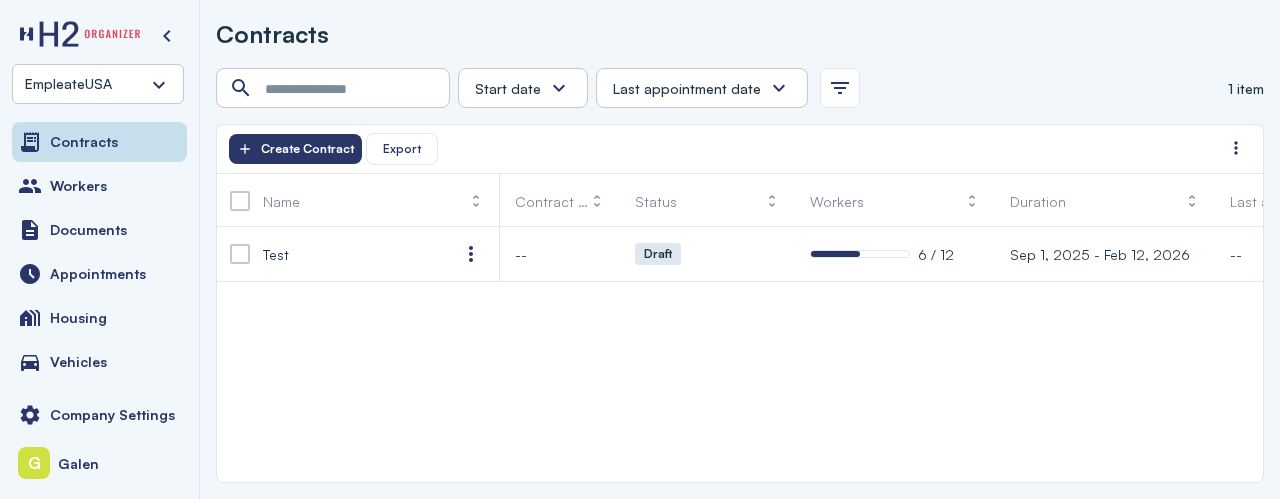 click on "EmpleateUSA" at bounding box center [98, 84] 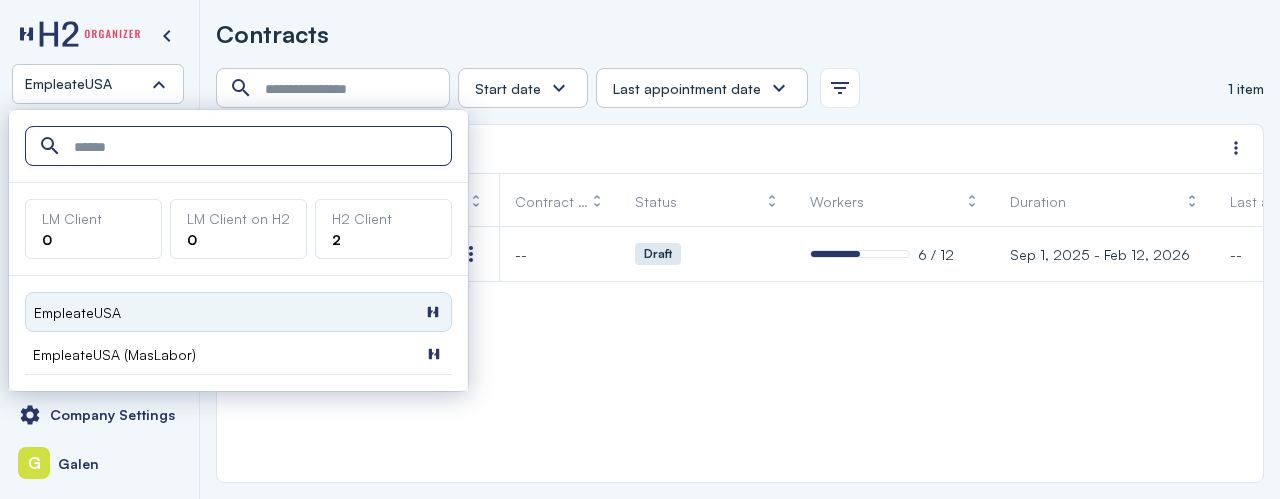 click on "EmpleateUSA" at bounding box center [98, 84] 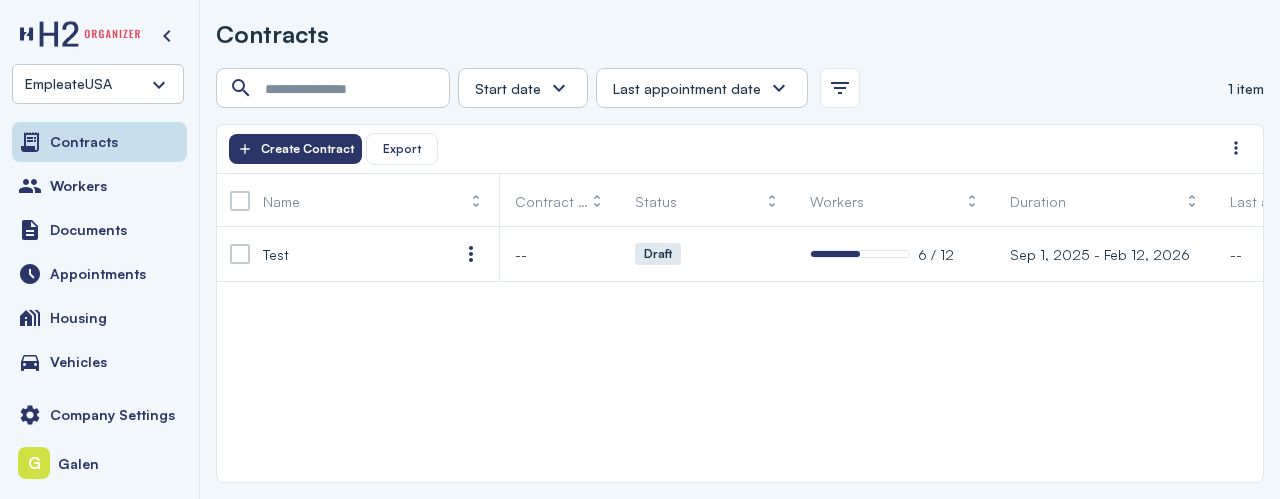 click on "EmpleateUSA" at bounding box center [98, 84] 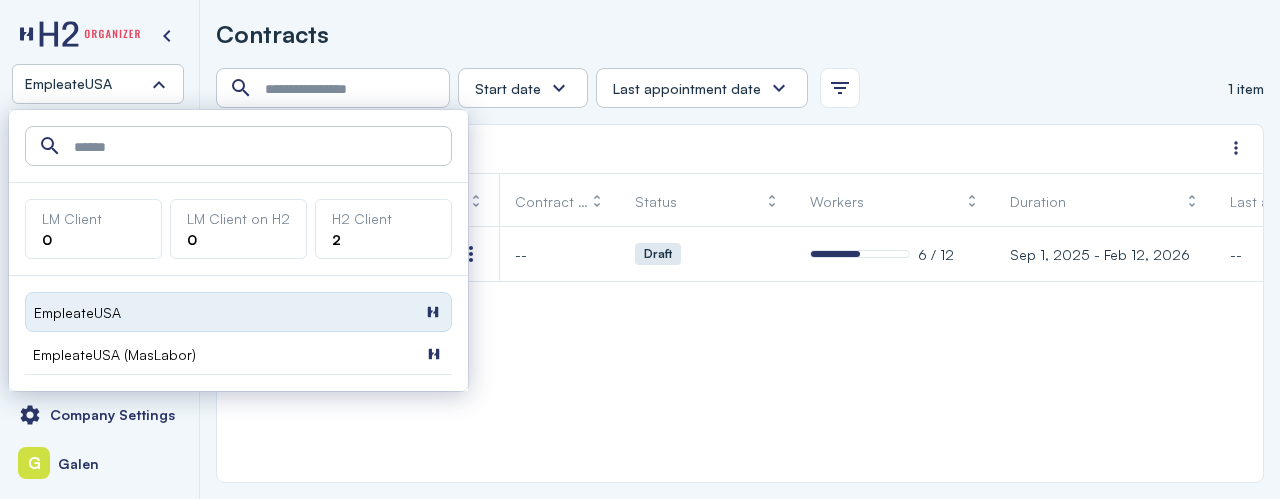 click on "EmpleateUSA   H2 Client" at bounding box center [238, 312] 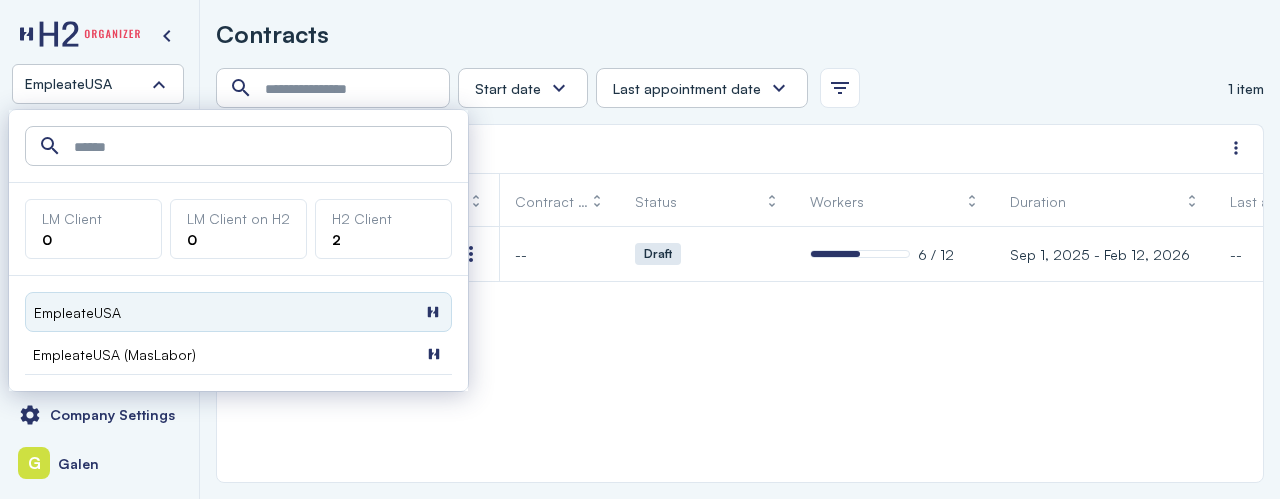 click on "Contracts" at bounding box center (740, 34) 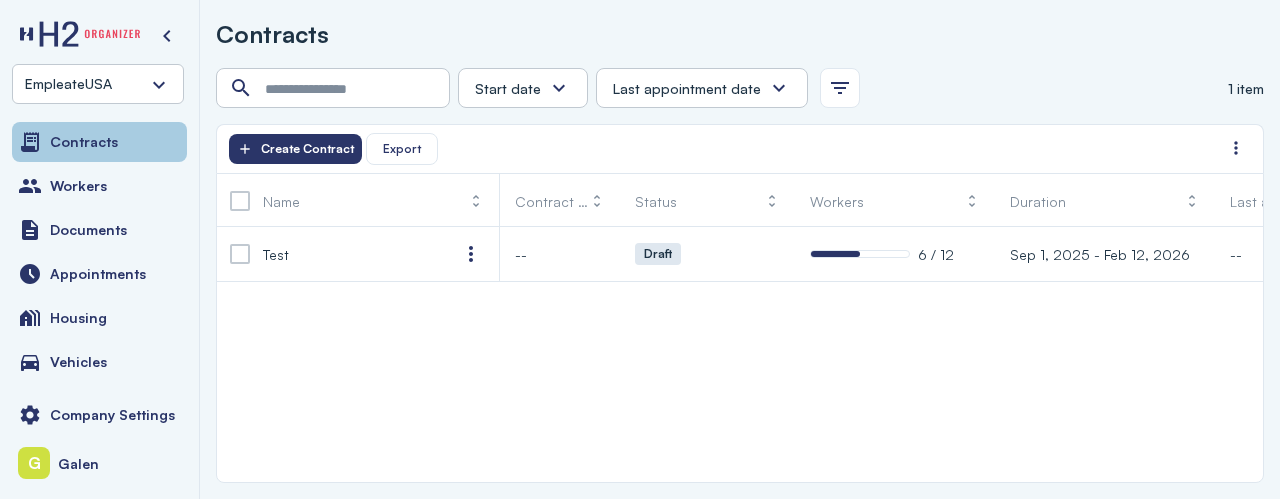 click on "Contracts" at bounding box center [99, 142] 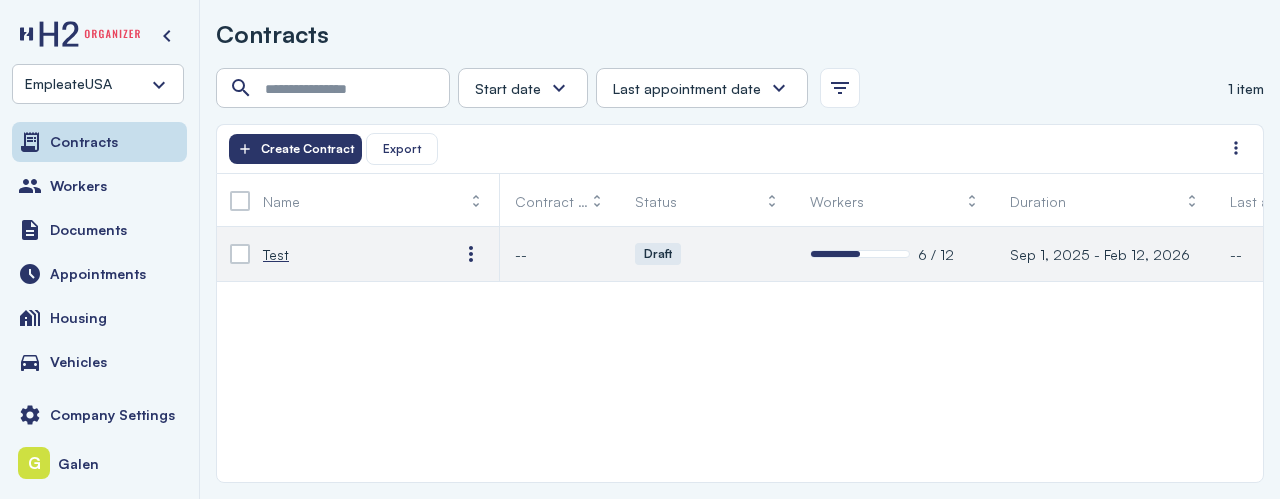 click on "Test" at bounding box center (276, 254) 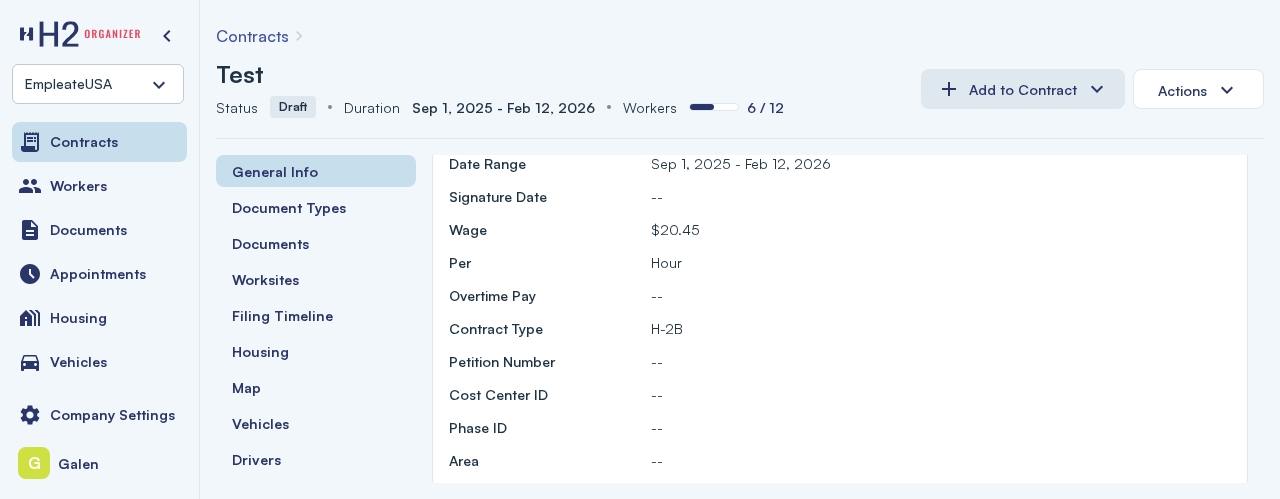 scroll, scrollTop: 263, scrollLeft: 0, axis: vertical 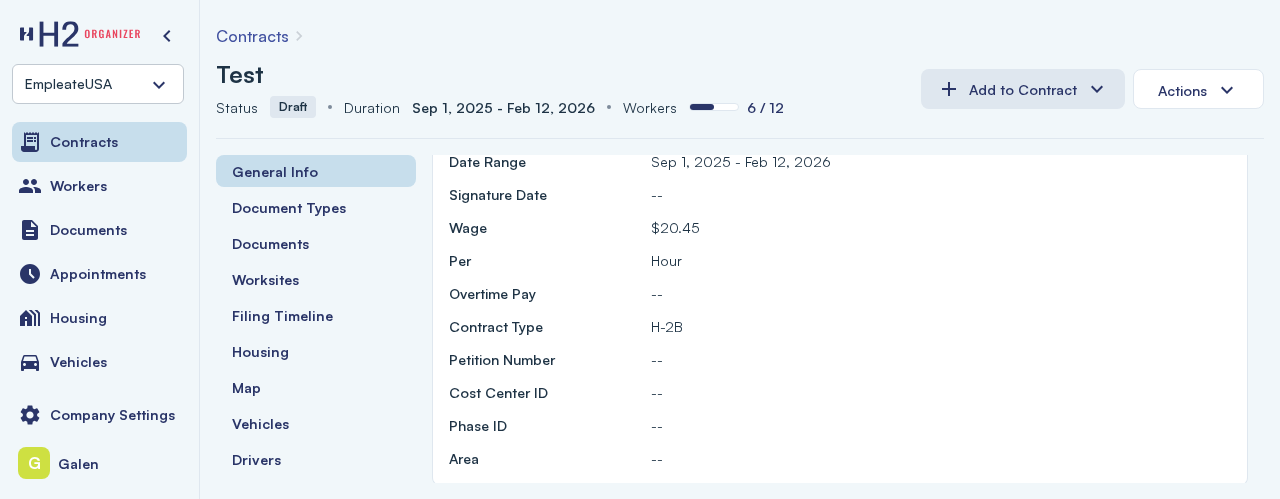 drag, startPoint x: 706, startPoint y: 227, endPoint x: 634, endPoint y: 227, distance: 72 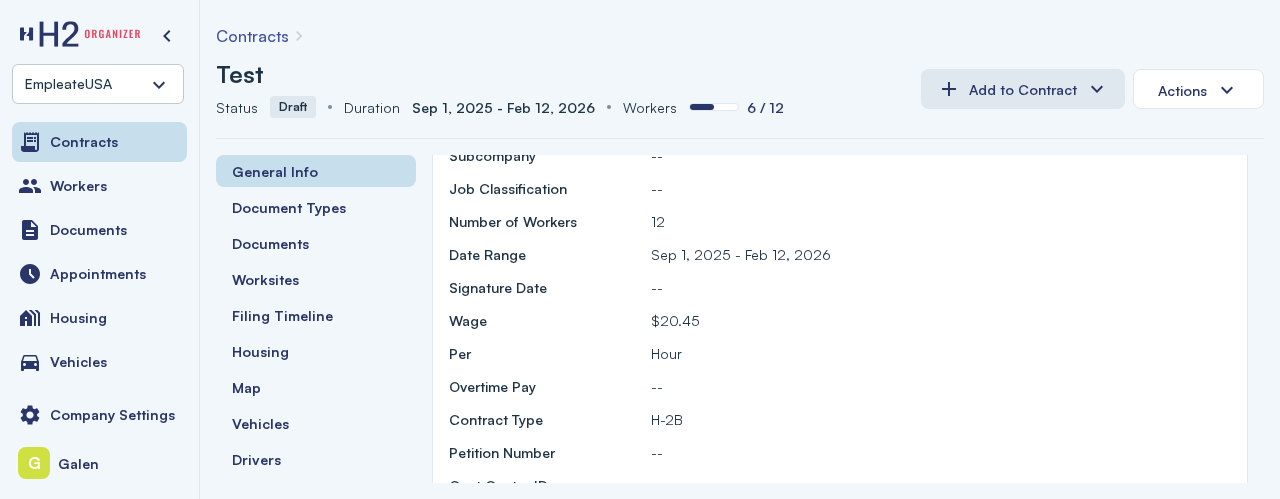 scroll, scrollTop: 168, scrollLeft: 0, axis: vertical 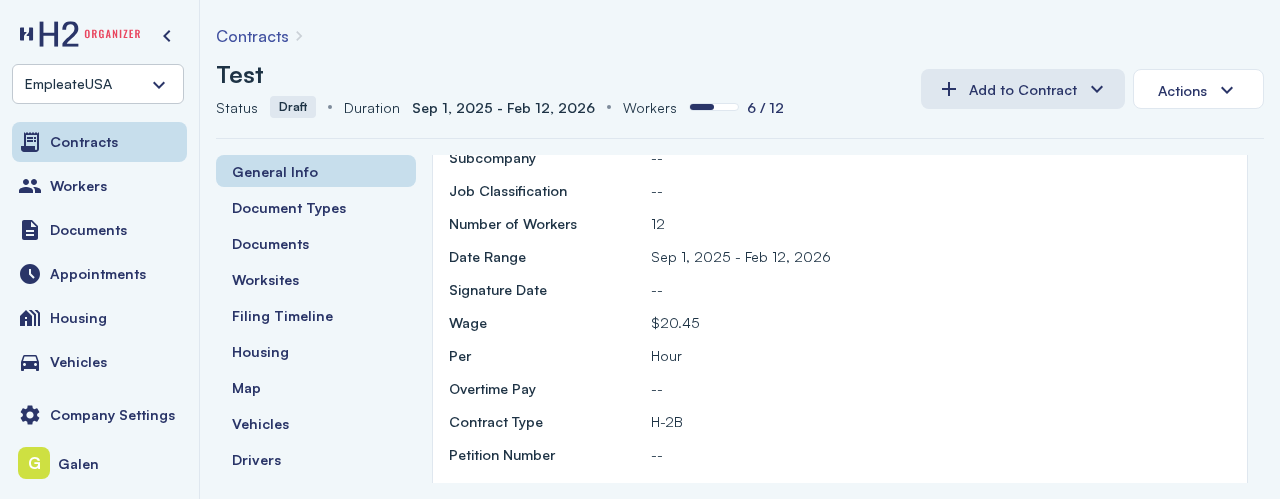 drag, startPoint x: 826, startPoint y: 250, endPoint x: 638, endPoint y: 259, distance: 188.2153 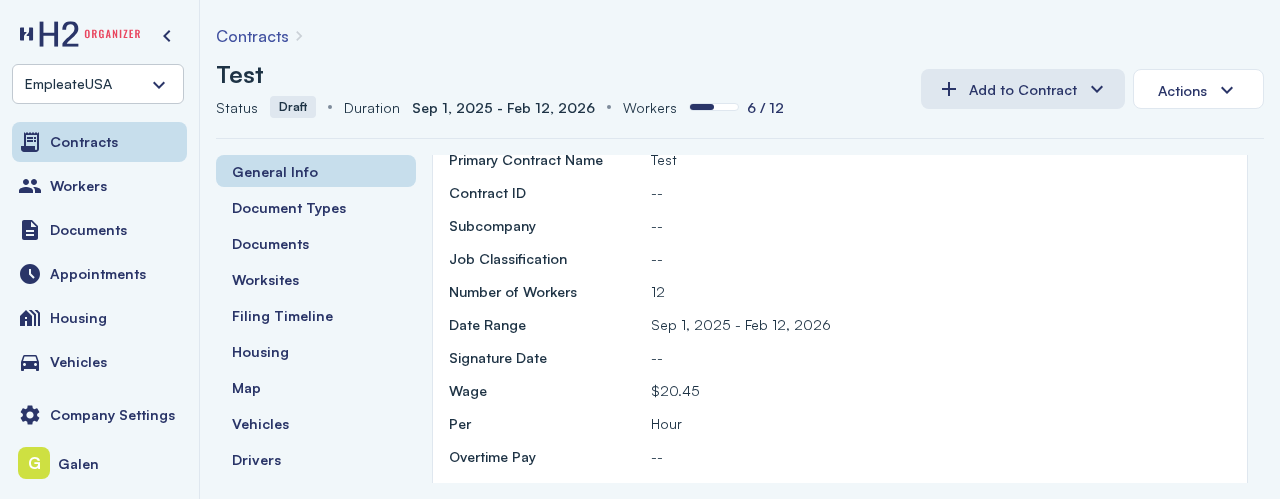 scroll, scrollTop: 106, scrollLeft: 0, axis: vertical 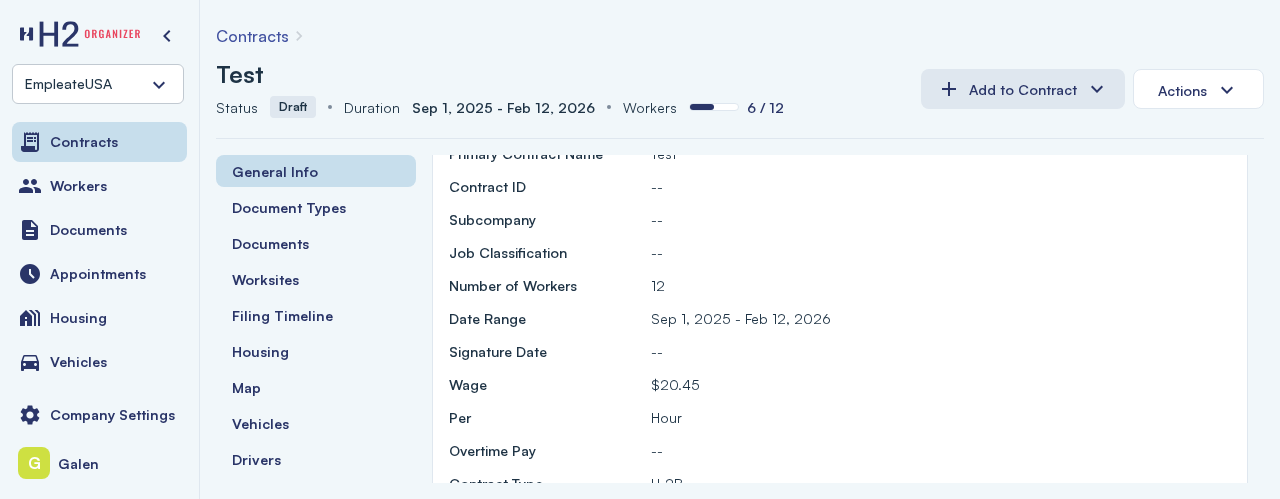 drag, startPoint x: 696, startPoint y: 269, endPoint x: 622, endPoint y: 301, distance: 80.622574 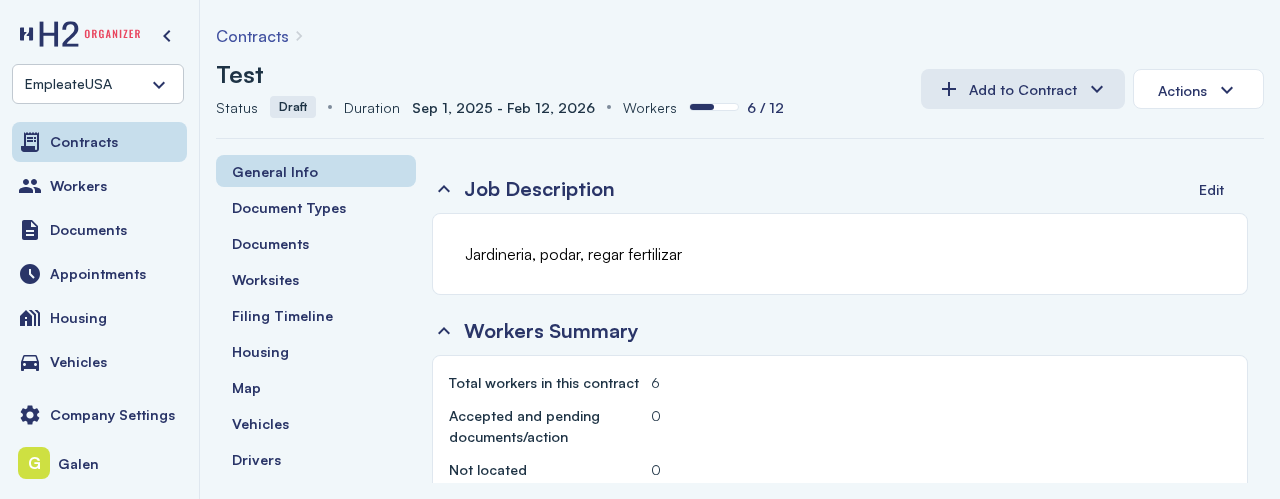 scroll, scrollTop: 1102, scrollLeft: 0, axis: vertical 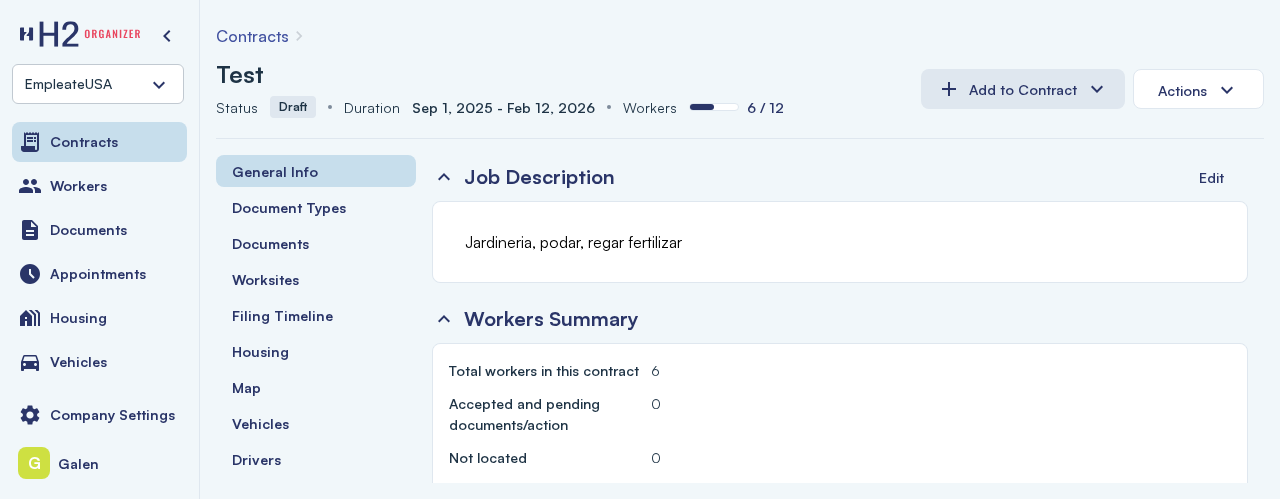 drag, startPoint x: 722, startPoint y: 251, endPoint x: 457, endPoint y: 241, distance: 265.1886 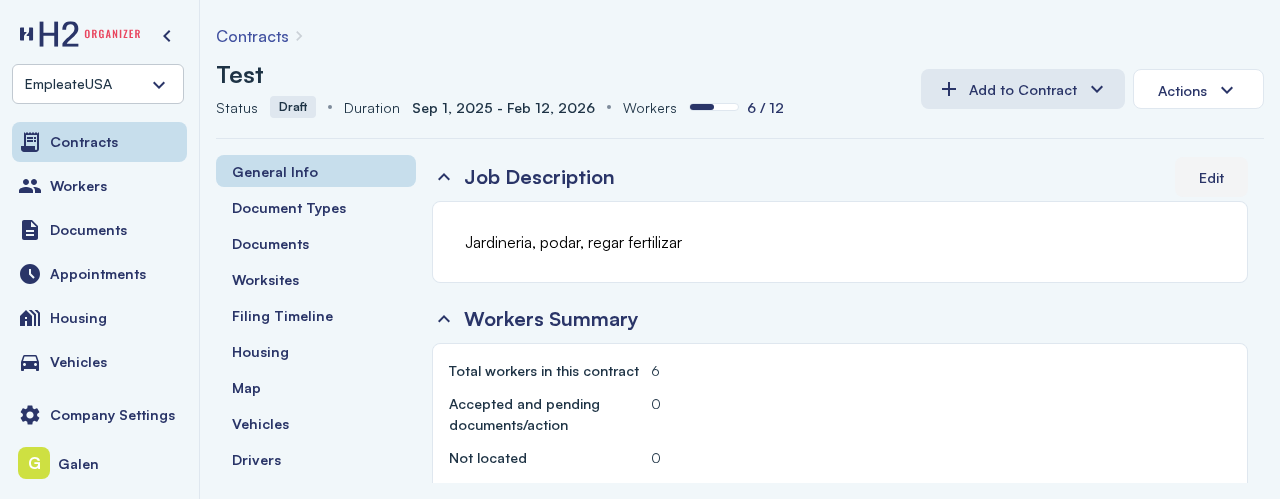 click on "Edit" at bounding box center [1211, 177] 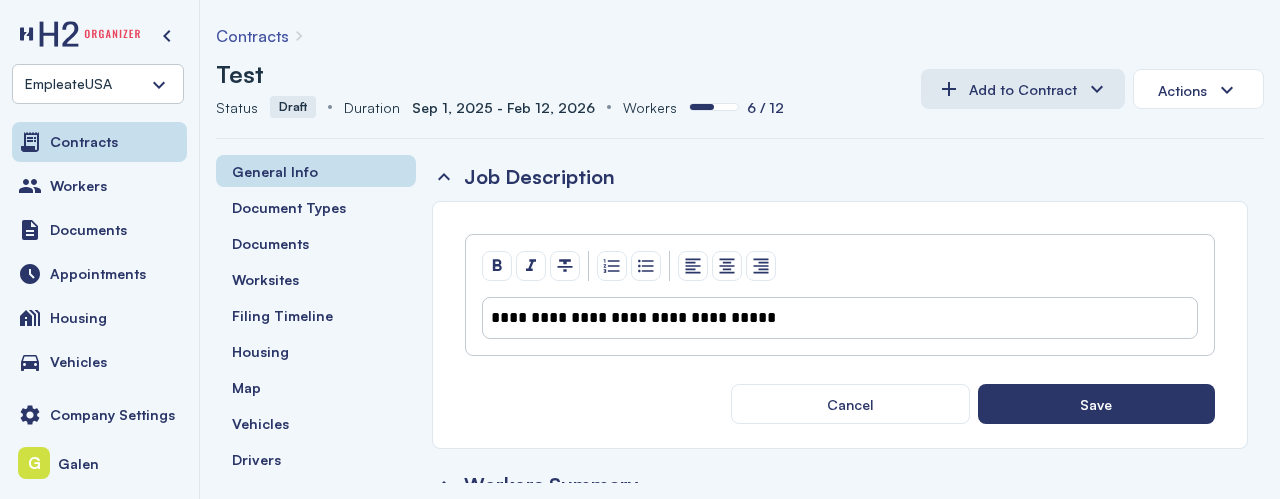 click on "**********" at bounding box center (831, 318) 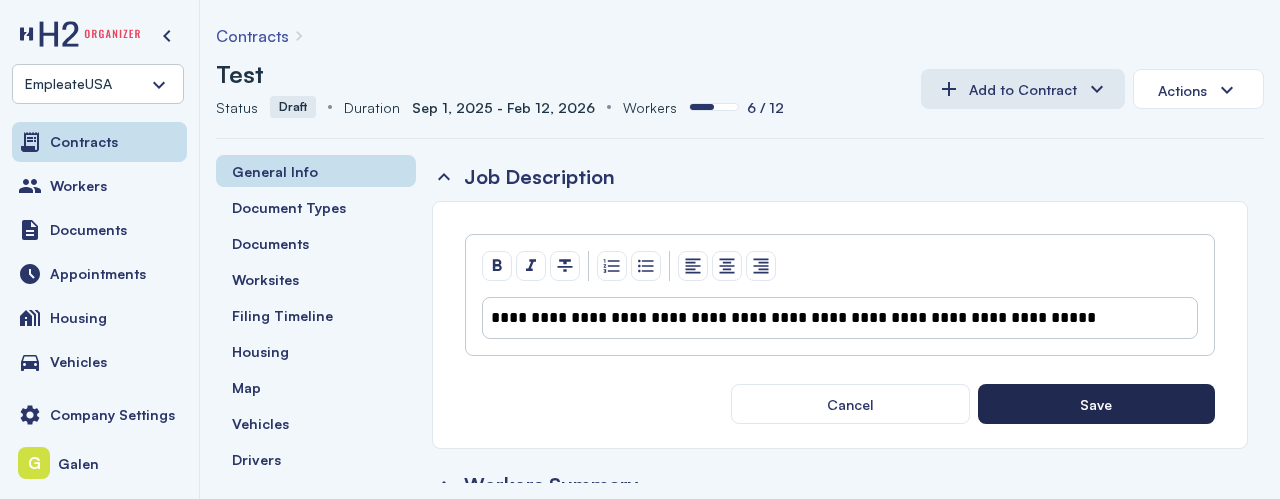 click on "Save" at bounding box center (1096, 404) 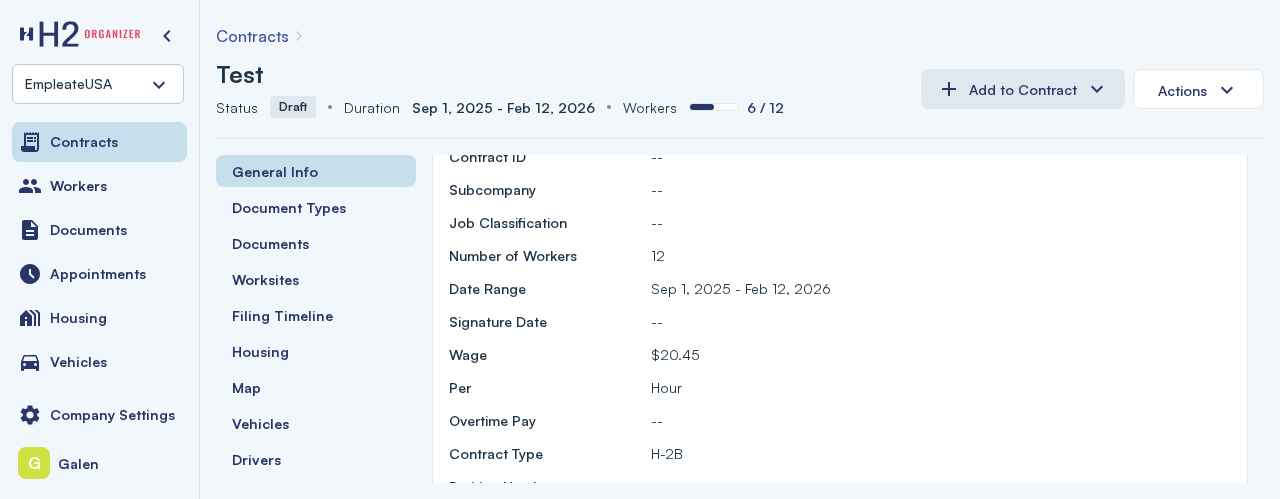 scroll, scrollTop: 0, scrollLeft: 0, axis: both 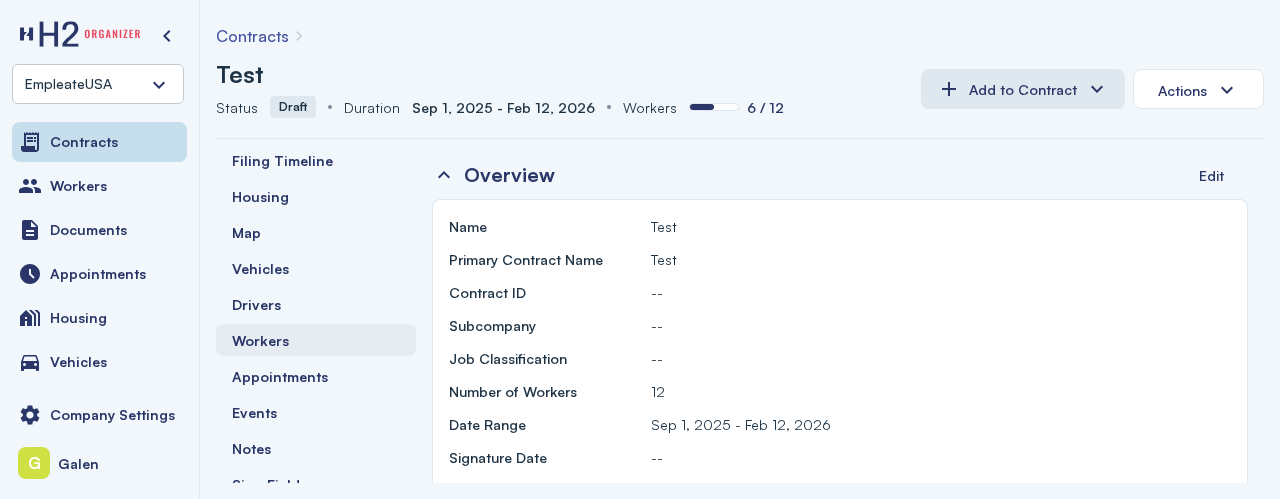 click on "Workers" at bounding box center [260, 340] 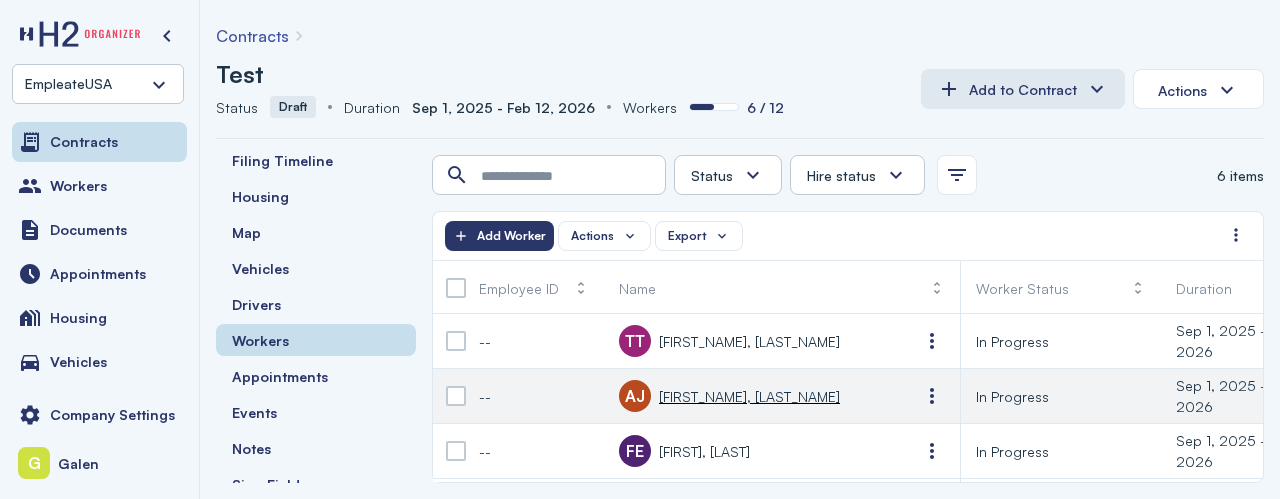 scroll, scrollTop: 166, scrollLeft: 0, axis: vertical 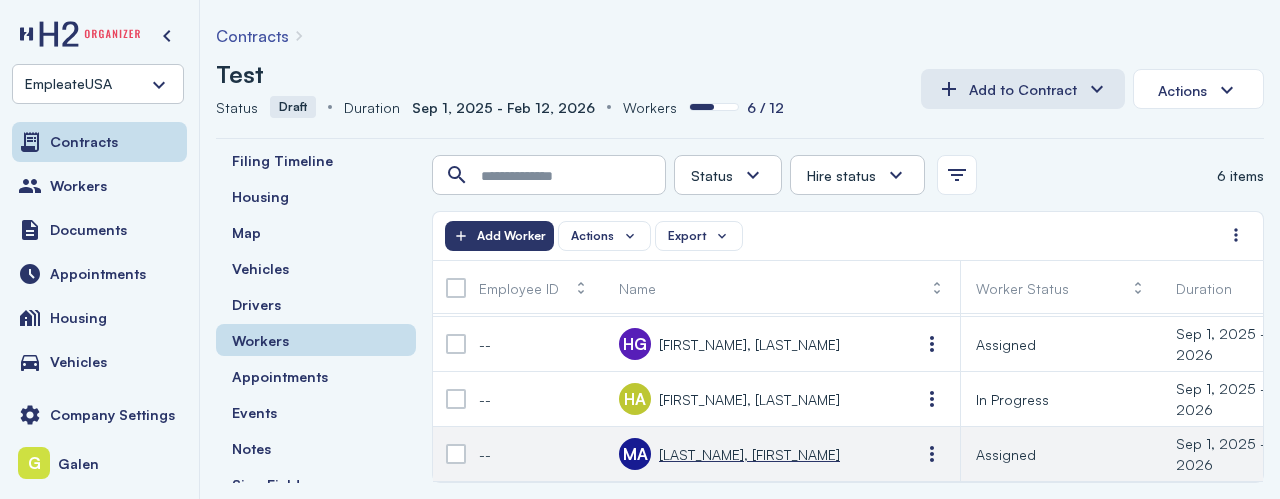 click on "[LAST_NAME], [FIRST_NAME]" at bounding box center [749, 454] 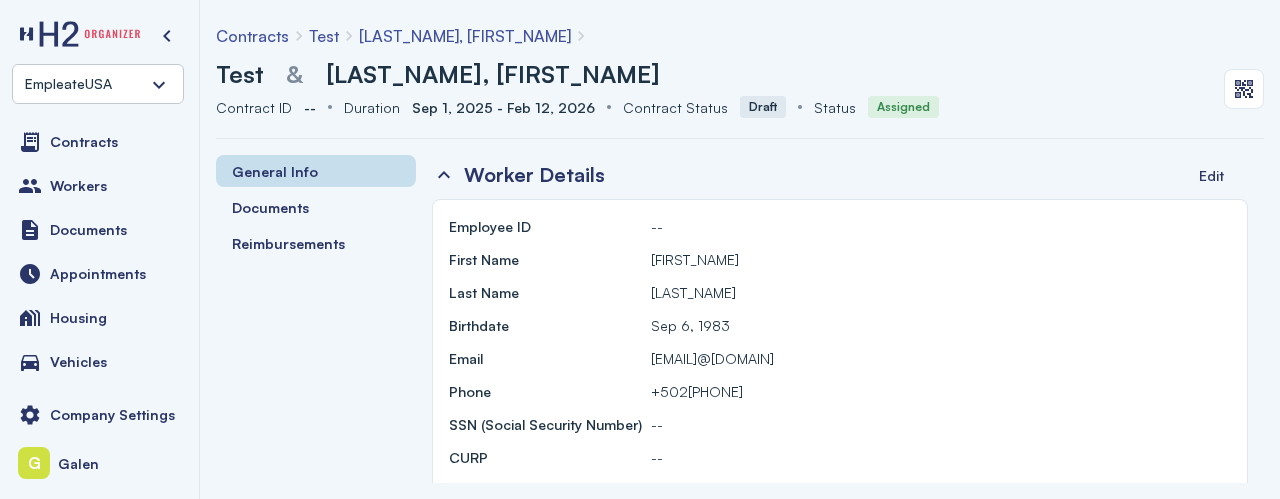 click on "General Info Documents Reimbursements" at bounding box center [316, 207] 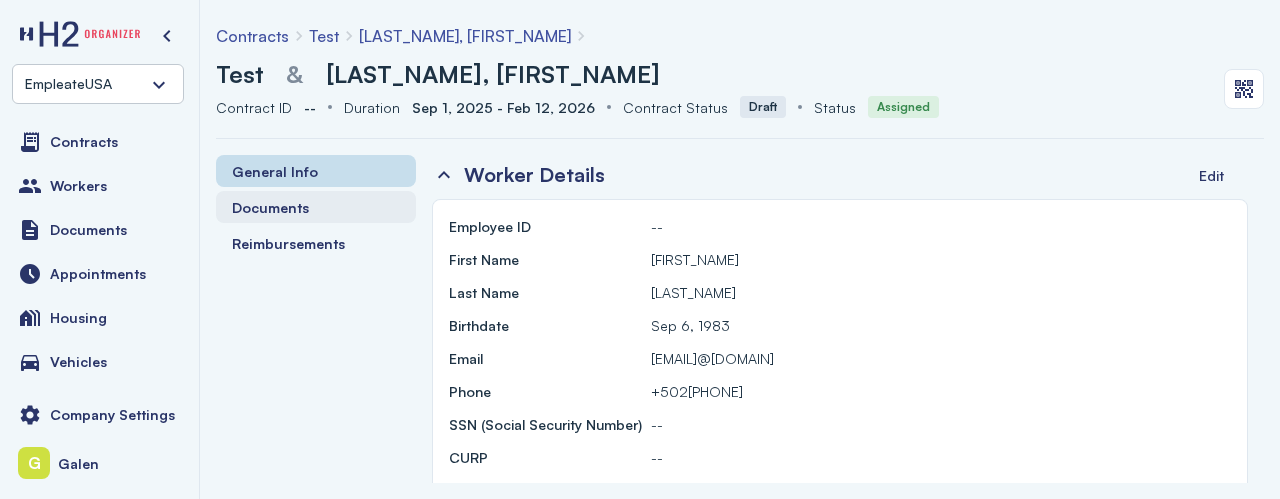 click on "Documents" at bounding box center (270, 207) 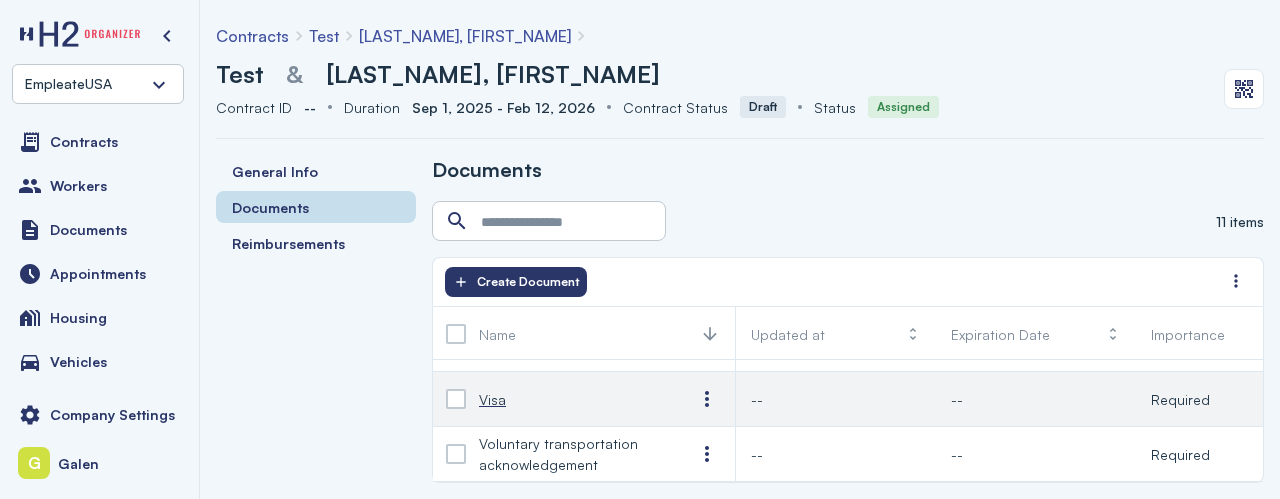scroll, scrollTop: 0, scrollLeft: 0, axis: both 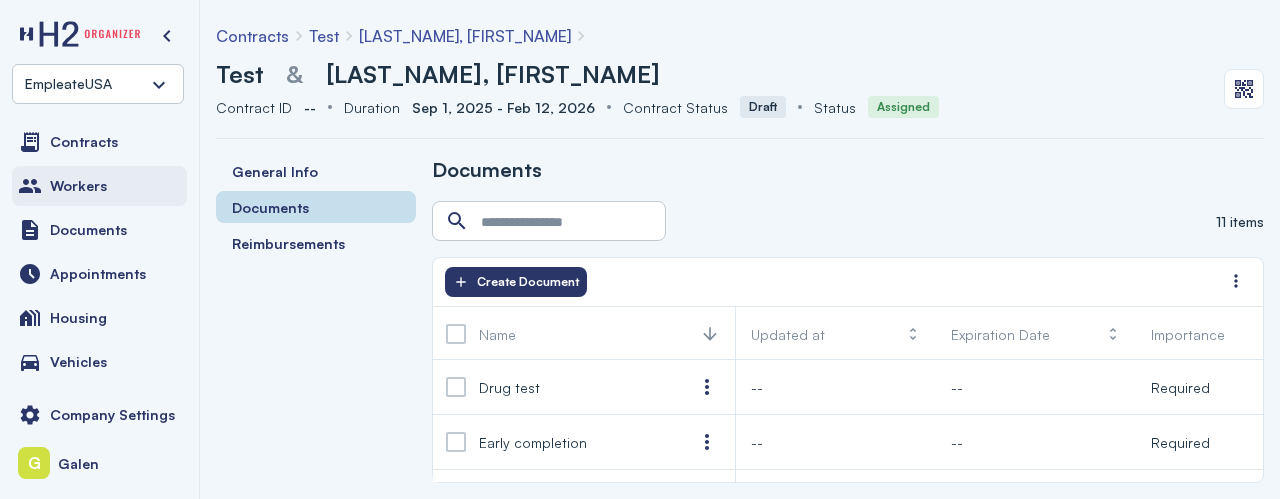 click on "Workers" at bounding box center (99, 186) 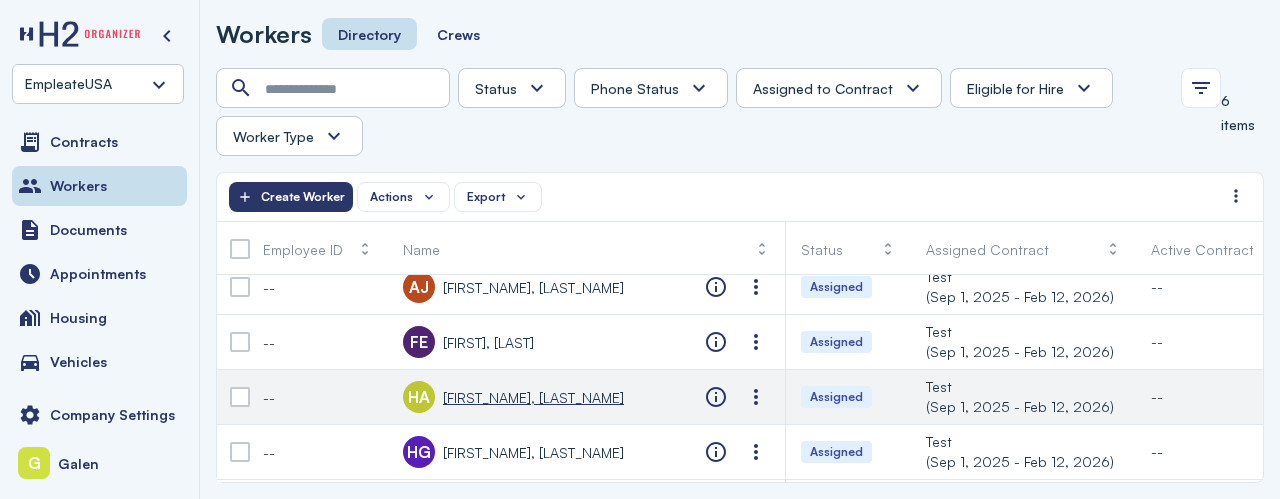 scroll, scrollTop: 16, scrollLeft: 0, axis: vertical 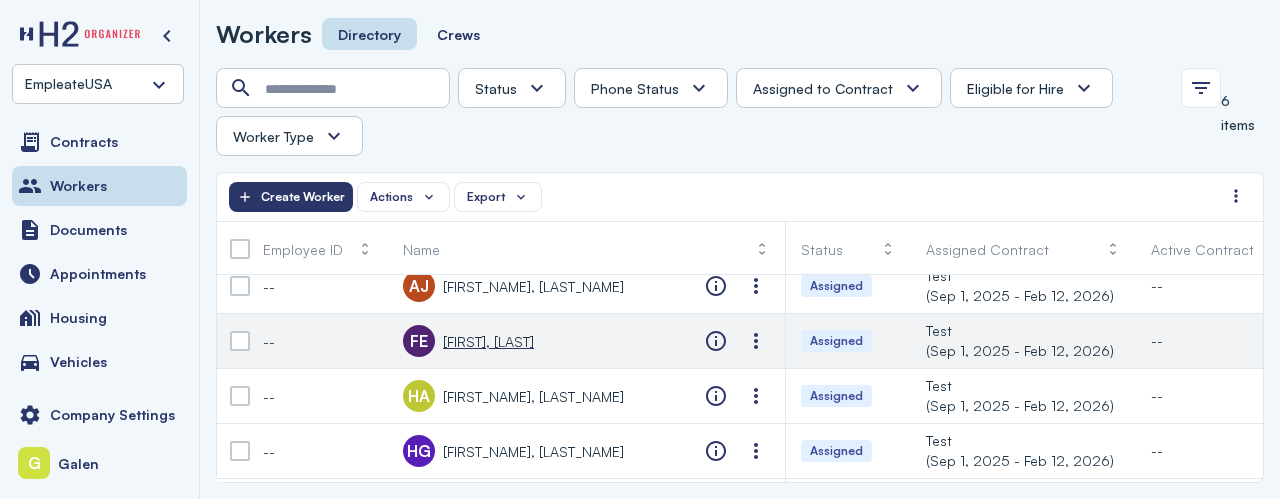 click on "[FIRST], [LAST]" at bounding box center [488, 341] 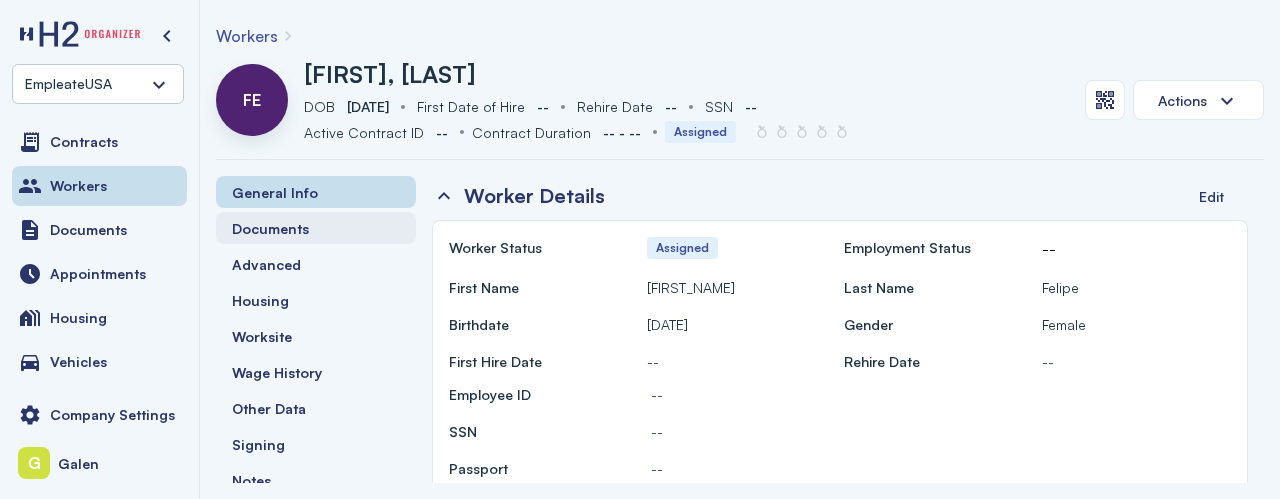 click on "Documents" at bounding box center (316, 228) 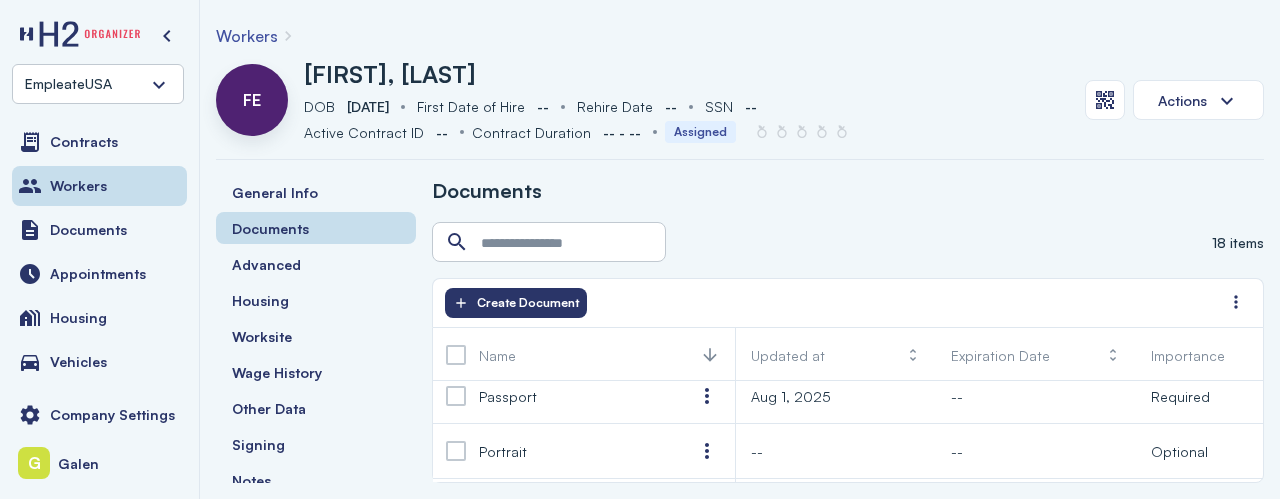 scroll, scrollTop: 641, scrollLeft: 0, axis: vertical 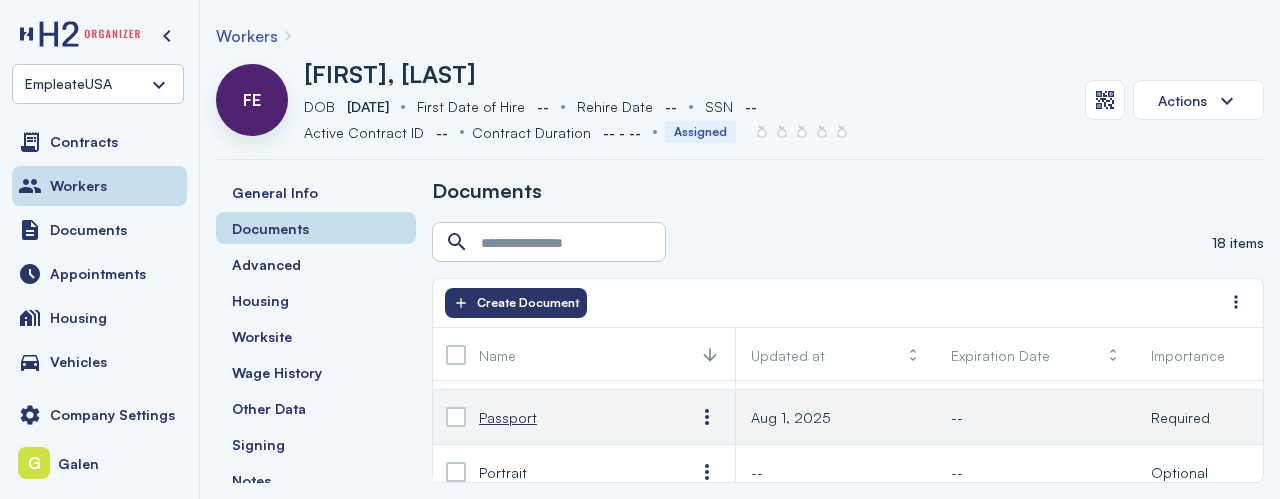 click on "Passport" at bounding box center (508, 417) 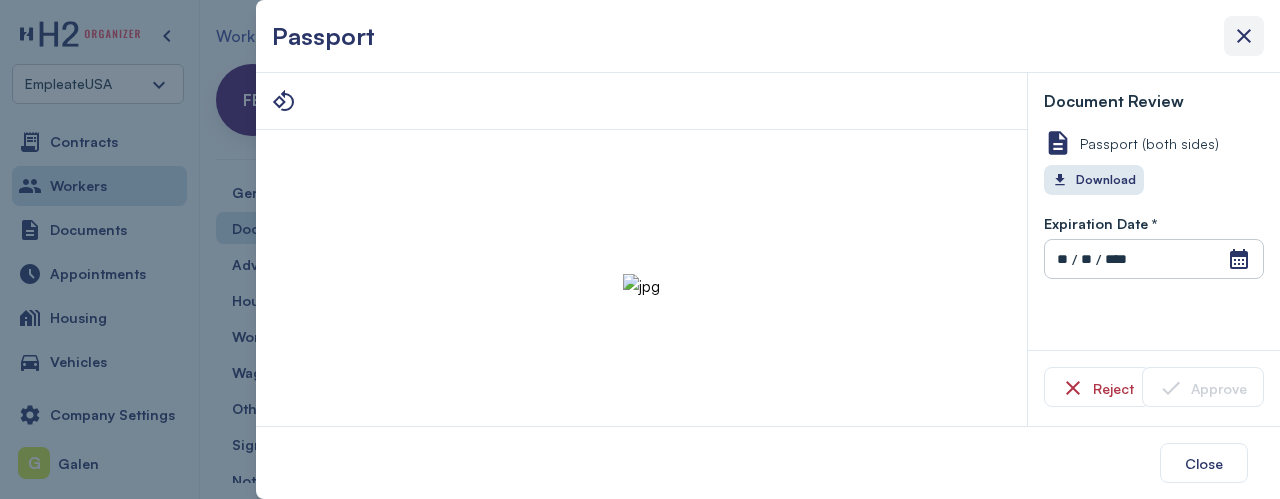 click at bounding box center [1244, 36] 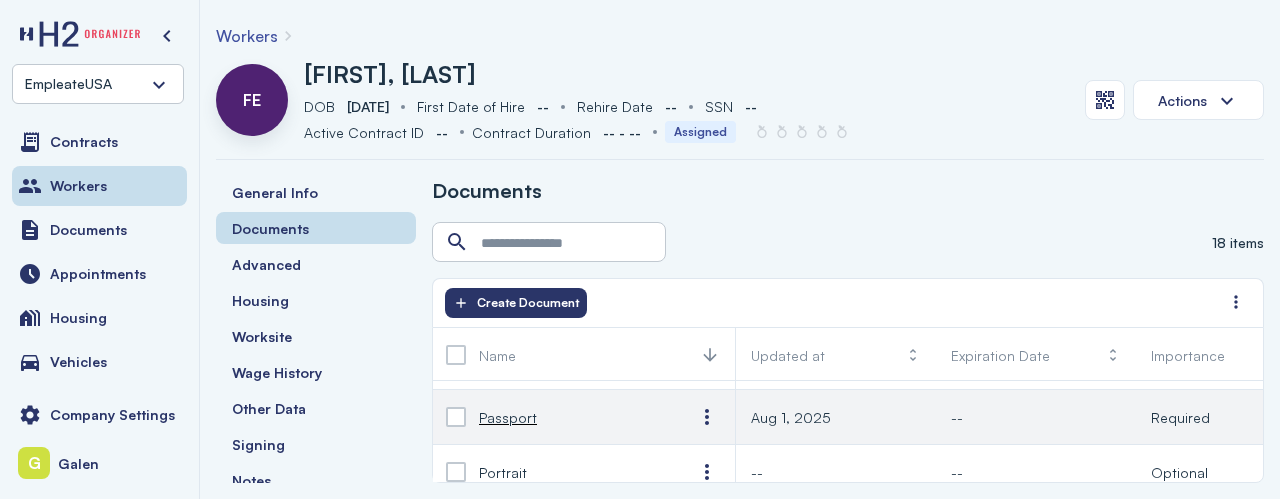 scroll, scrollTop: 619, scrollLeft: 0, axis: vertical 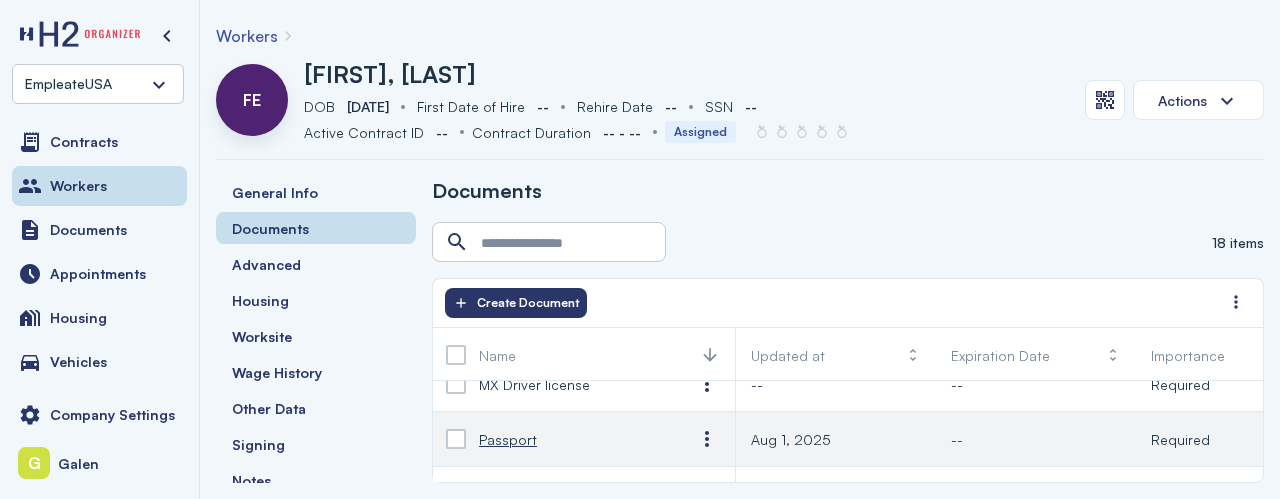 click on "Passport" at bounding box center [508, 439] 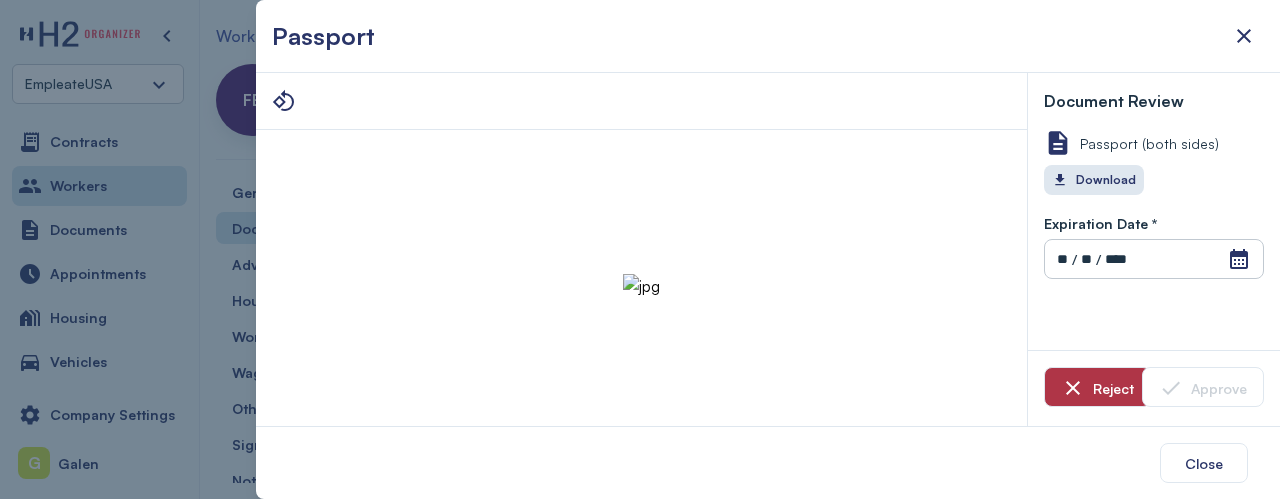 click on "Reject" at bounding box center (1097, 387) 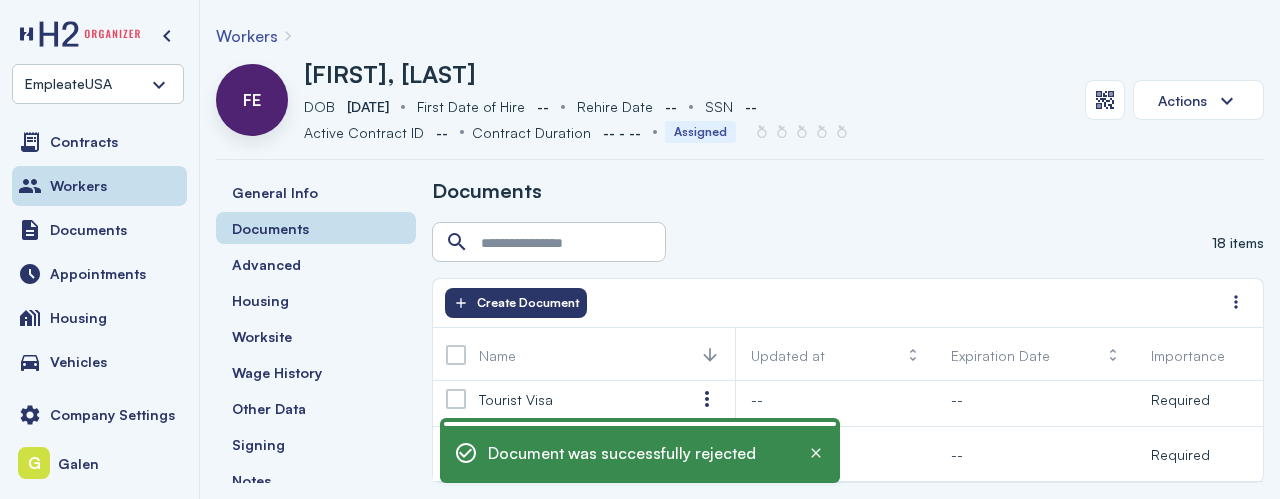 scroll, scrollTop: 880, scrollLeft: 2, axis: both 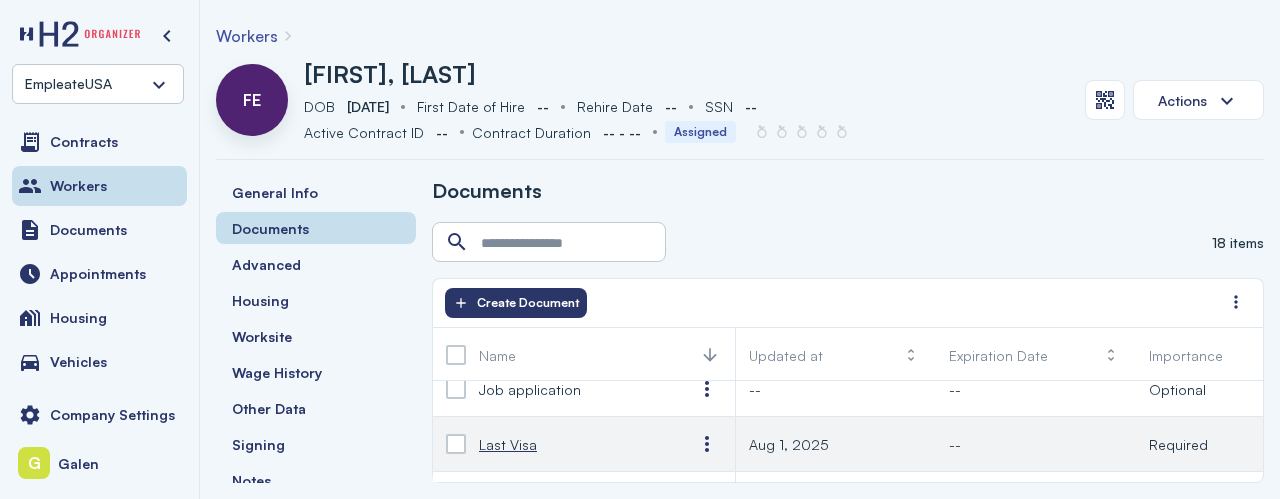 click on "Last Visa" at bounding box center (508, 444) 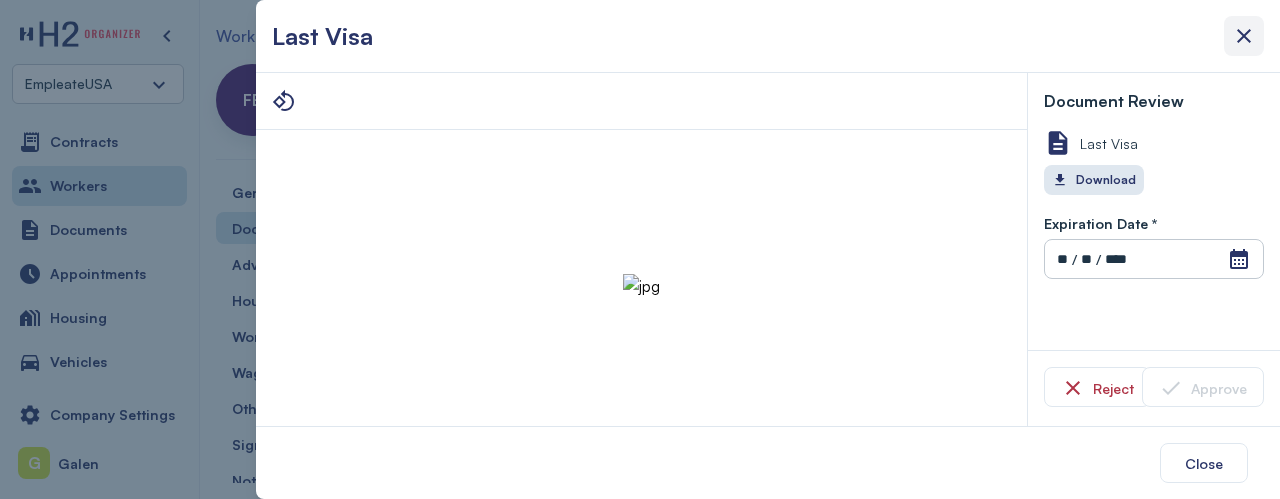 click at bounding box center (1244, 36) 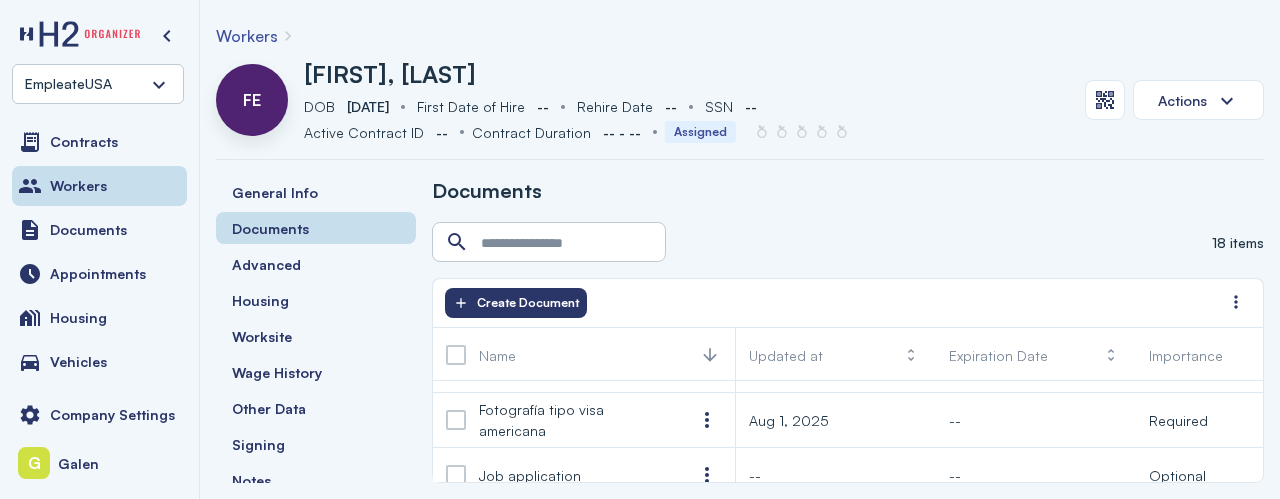 scroll, scrollTop: 364, scrollLeft: 2, axis: both 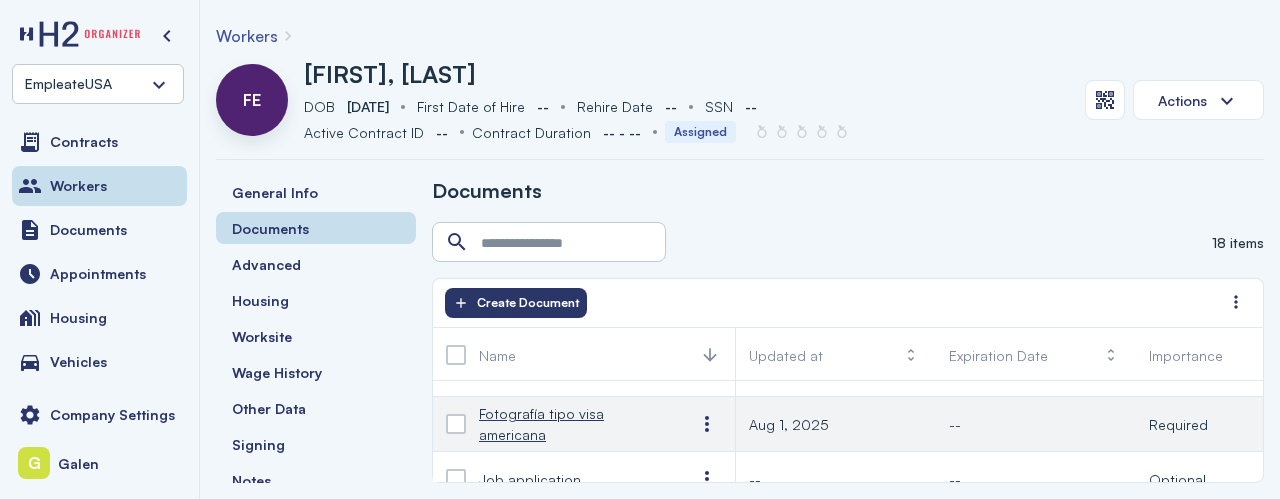 click on "Fotografía tipo visa americana" at bounding box center (571, 424) 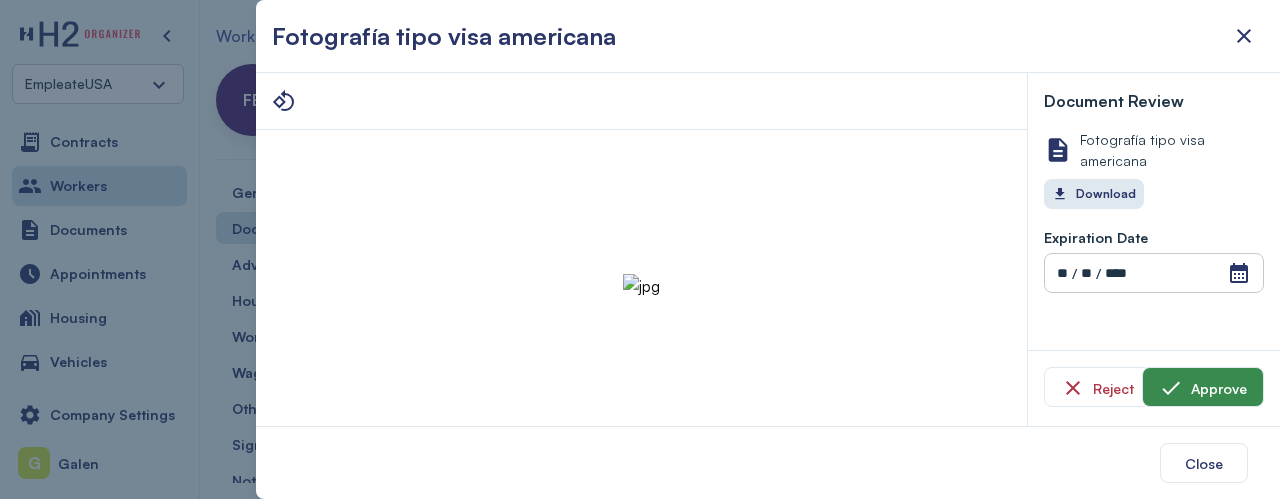click on "Approve" at bounding box center (1203, 388) 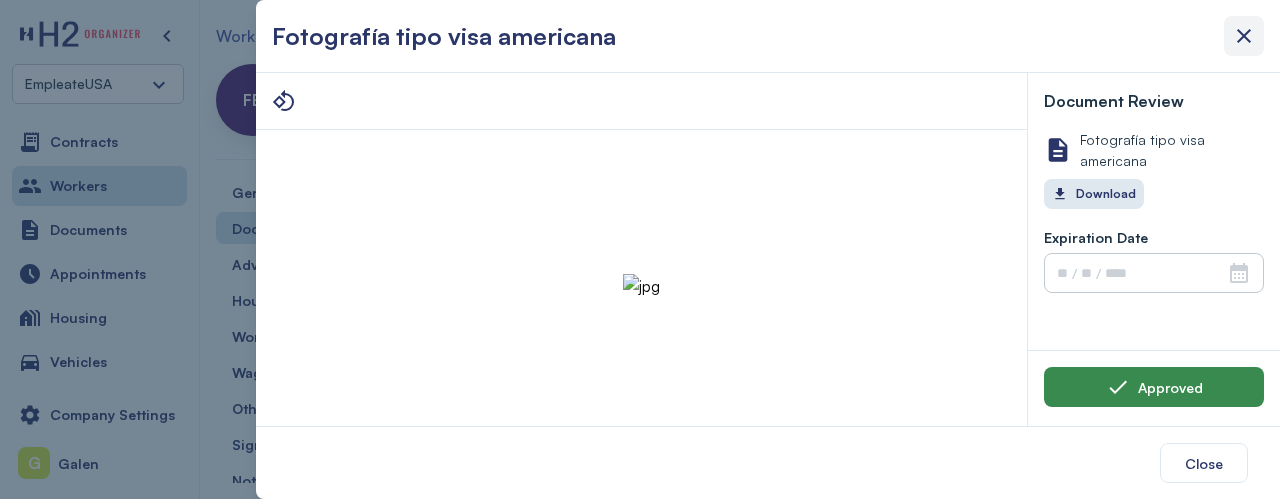 click at bounding box center (1244, 36) 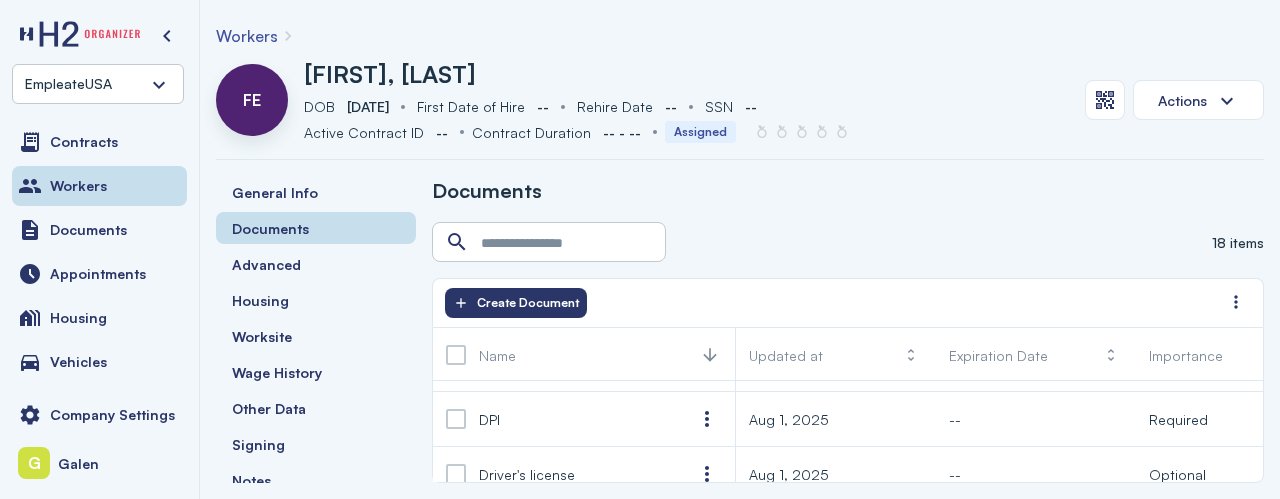 scroll, scrollTop: 124, scrollLeft: 2, axis: both 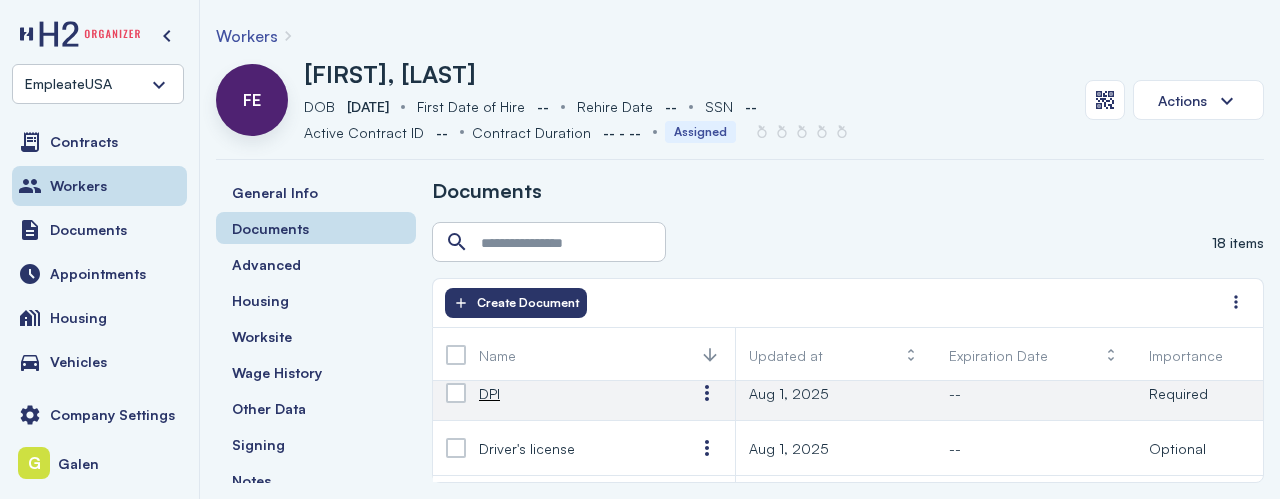 click at bounding box center (456, 393) 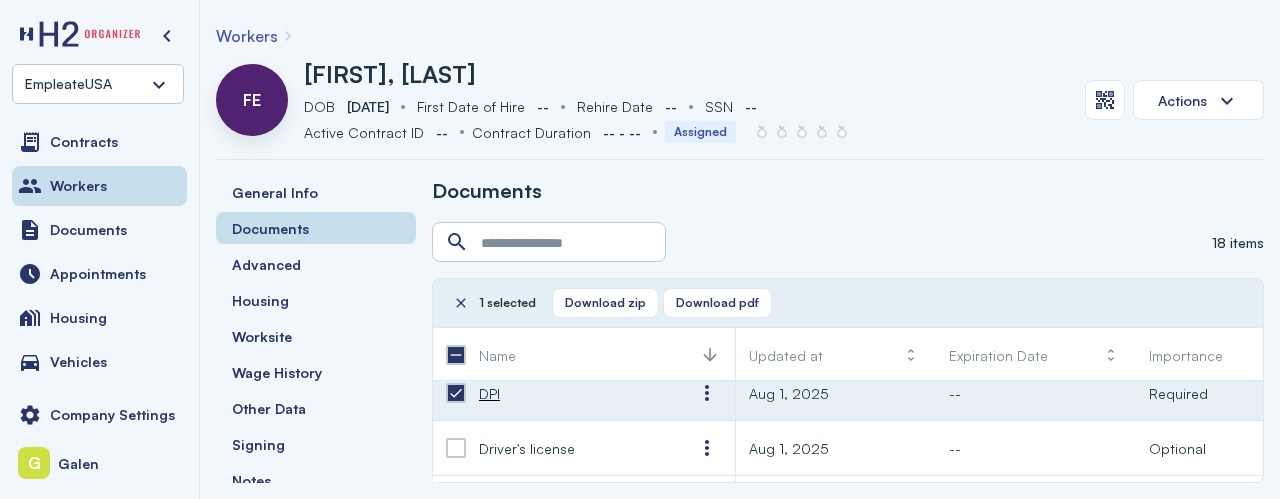 click at bounding box center (456, 393) 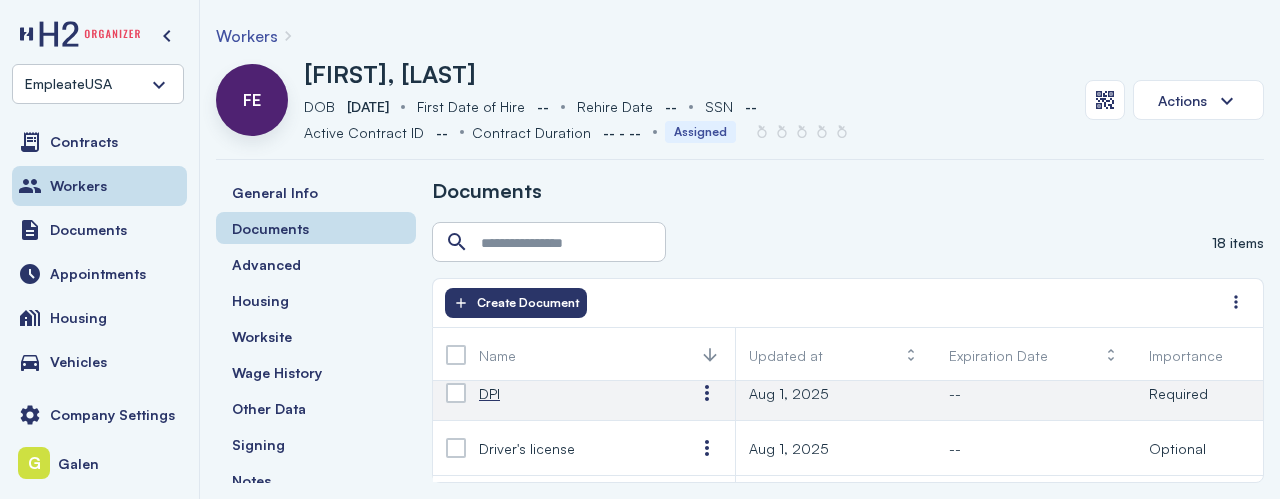 click on "DPI" at bounding box center [489, 393] 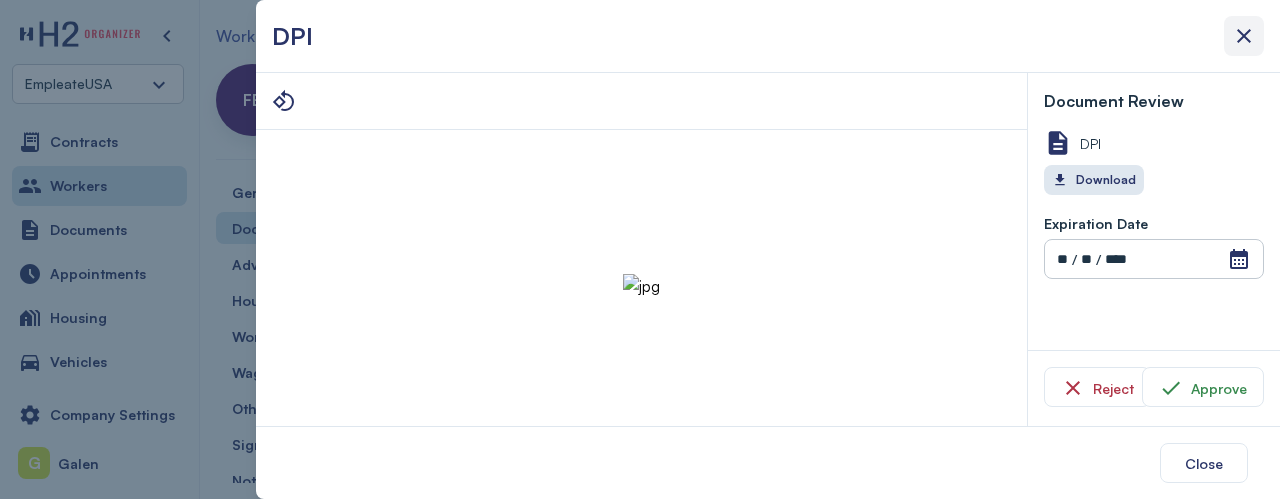 click at bounding box center [1244, 36] 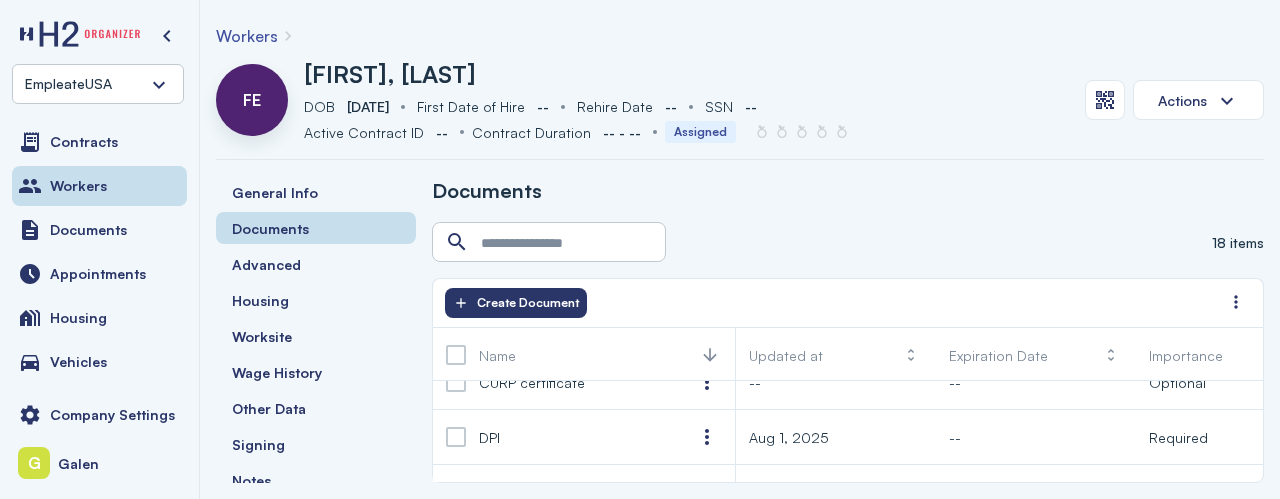 scroll, scrollTop: 125, scrollLeft: 0, axis: vertical 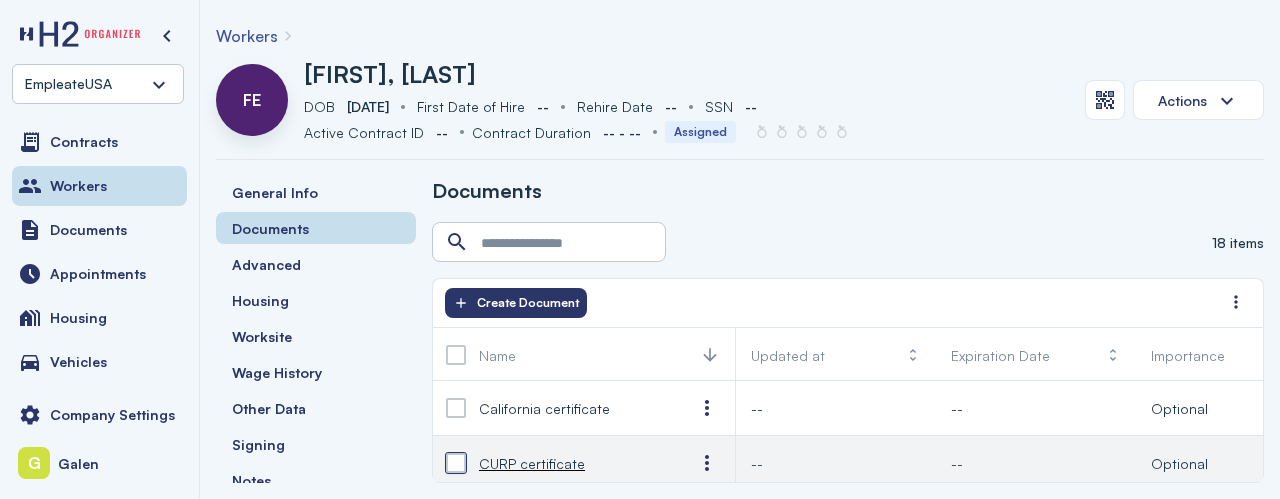 click at bounding box center [456, 463] 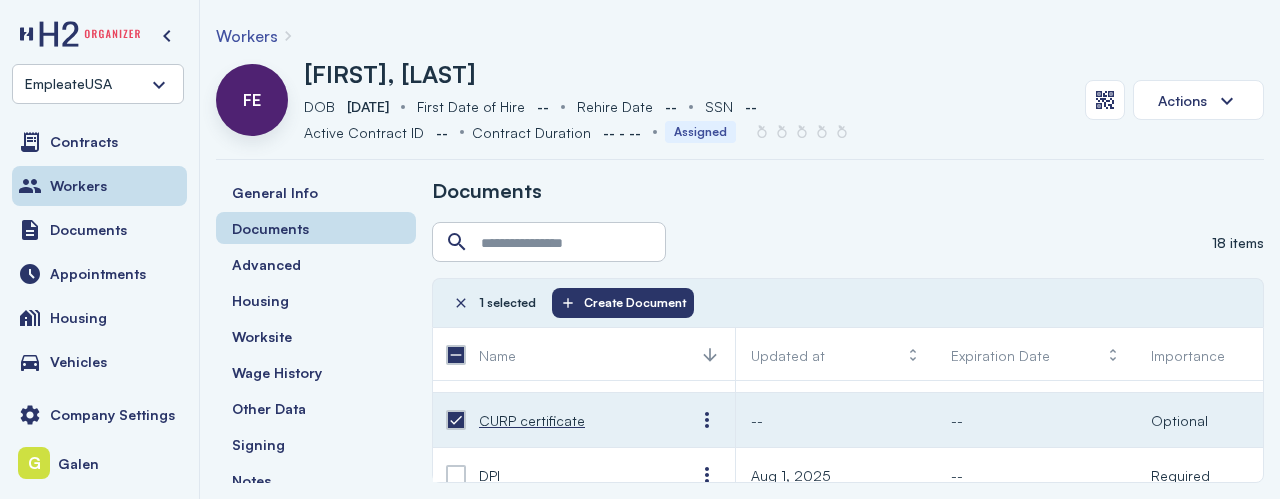 scroll, scrollTop: 50, scrollLeft: 0, axis: vertical 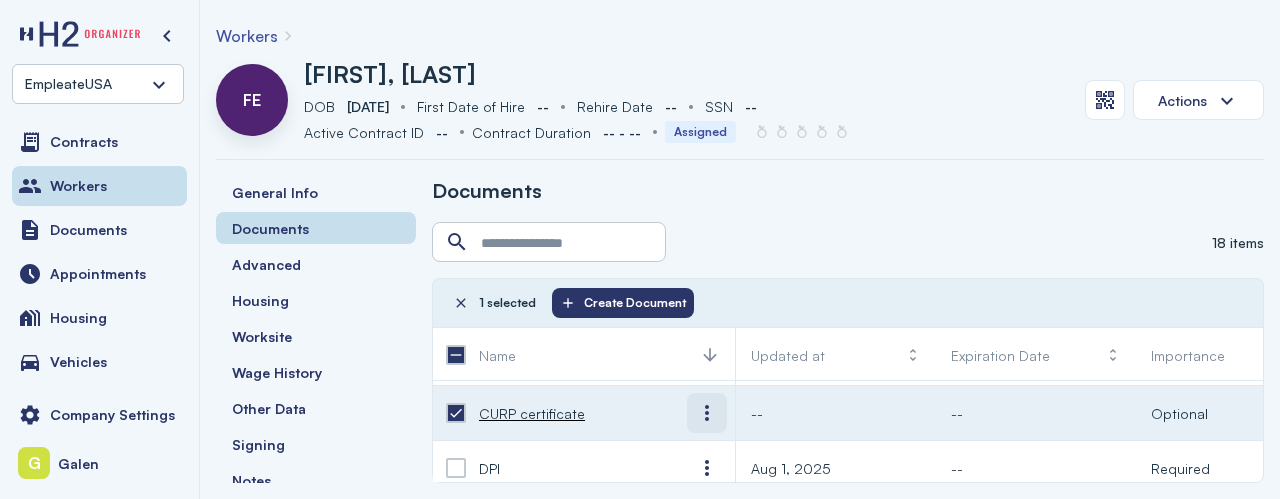 click at bounding box center [707, 413] 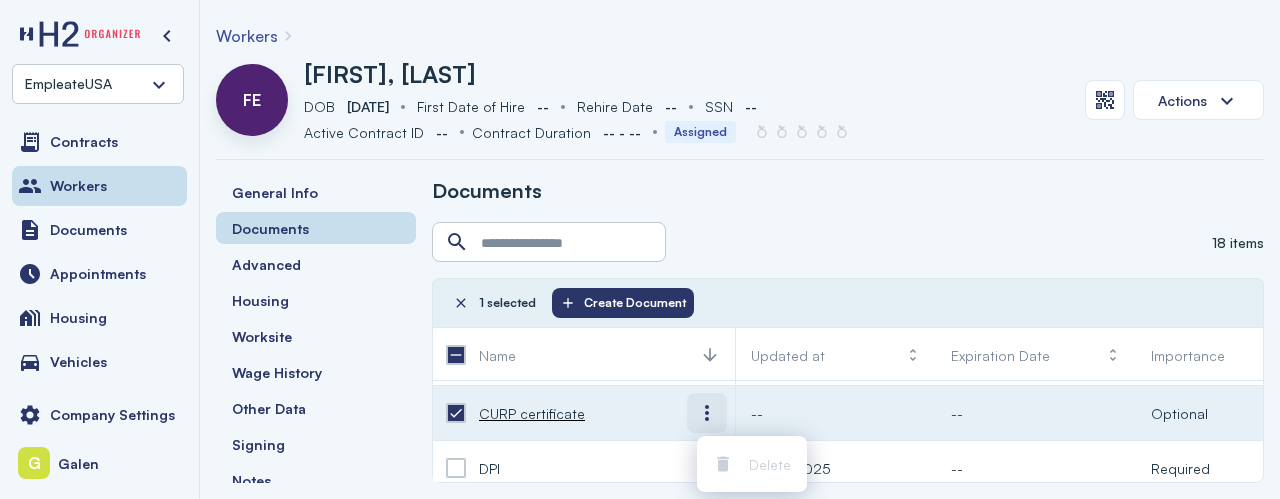 click at bounding box center [707, 413] 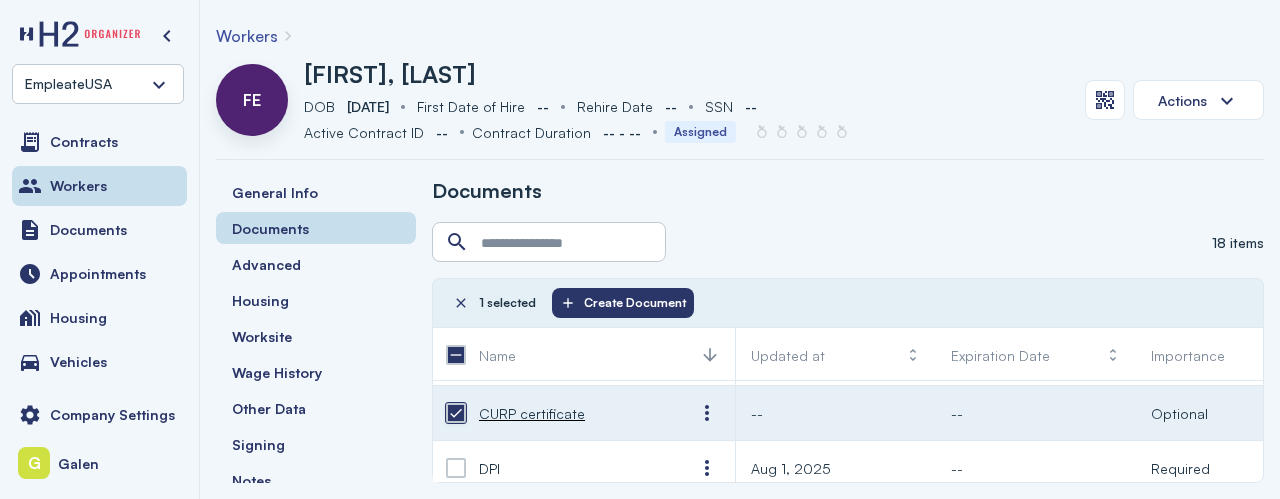 click at bounding box center (456, 413) 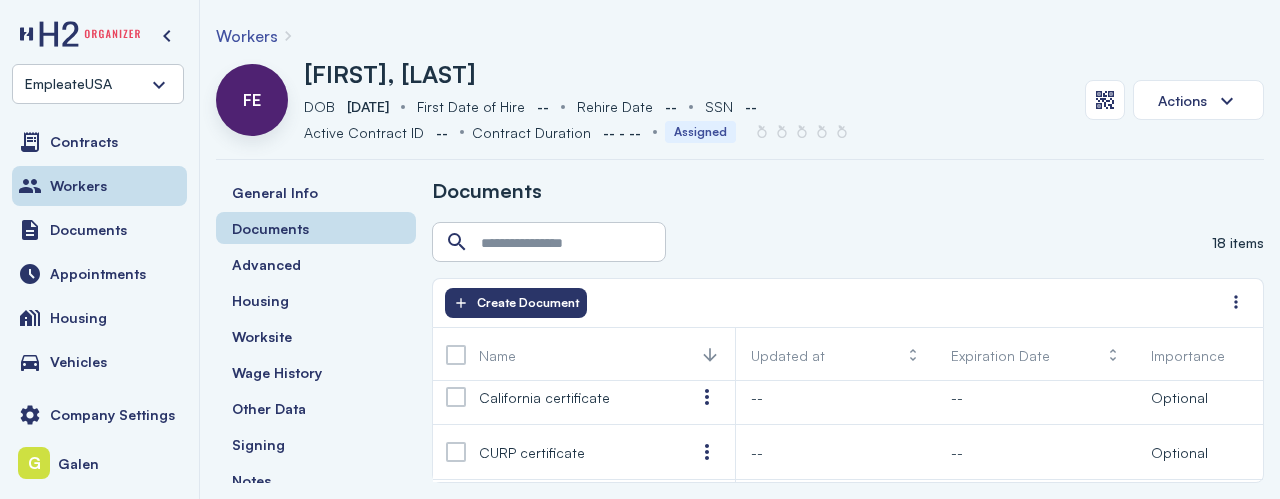 scroll, scrollTop: 0, scrollLeft: 0, axis: both 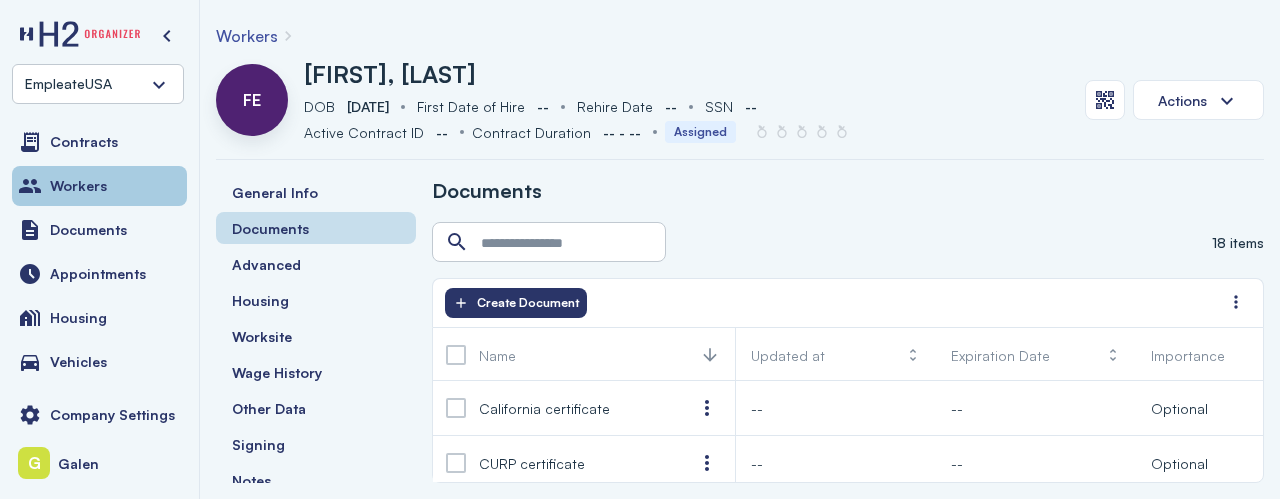 click on "Workers" at bounding box center (99, 186) 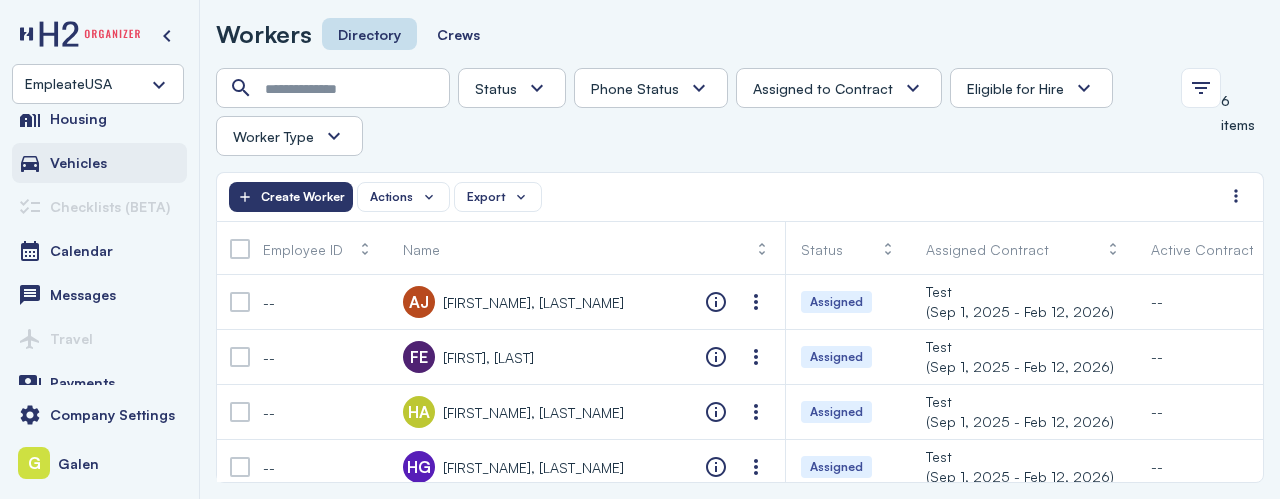 scroll, scrollTop: 216, scrollLeft: 0, axis: vertical 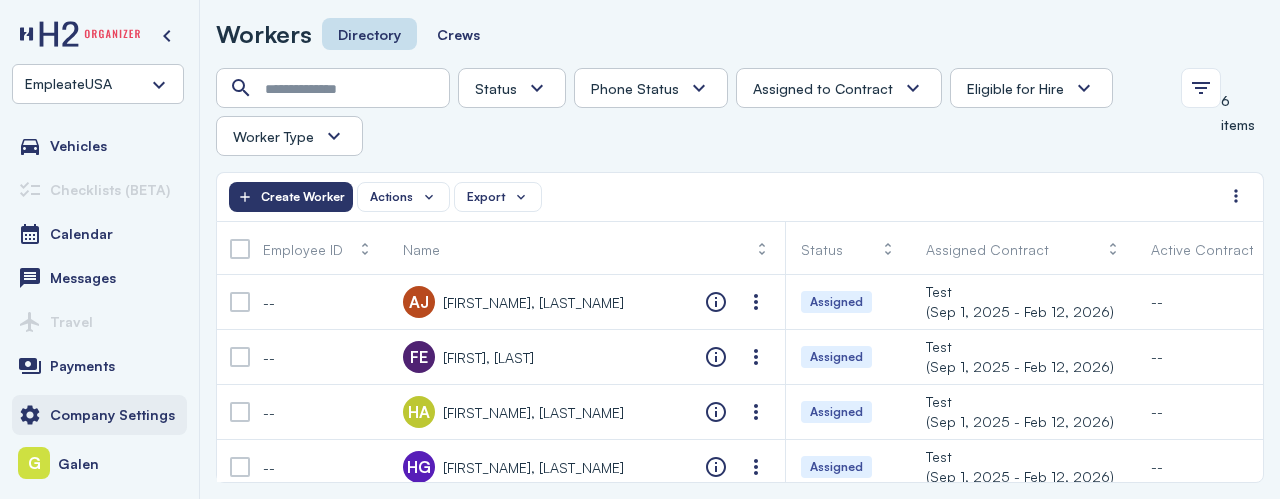 click on "Company Settings" at bounding box center [112, 415] 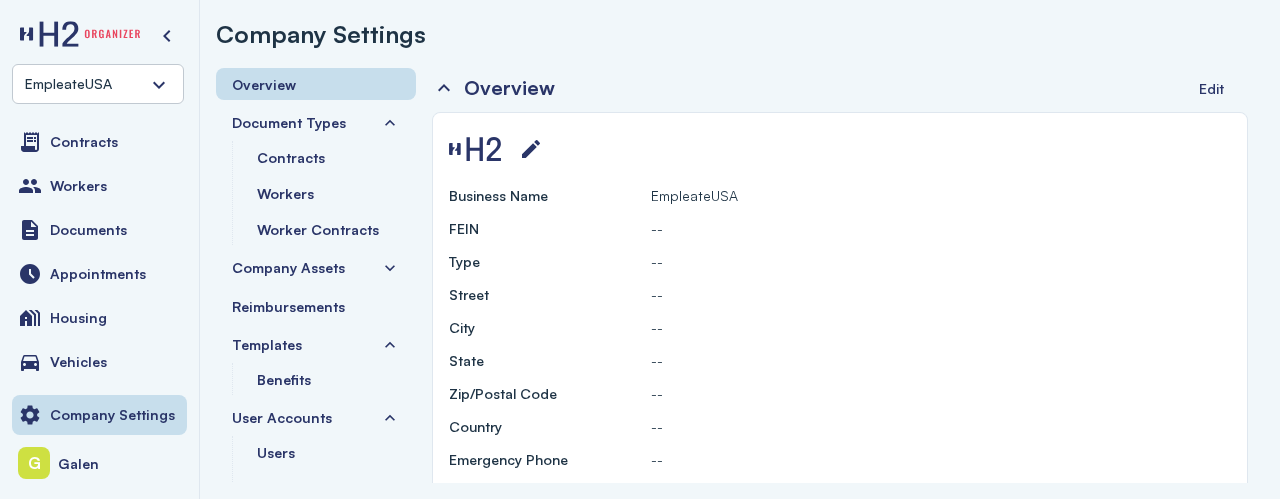 scroll, scrollTop: 216, scrollLeft: 0, axis: vertical 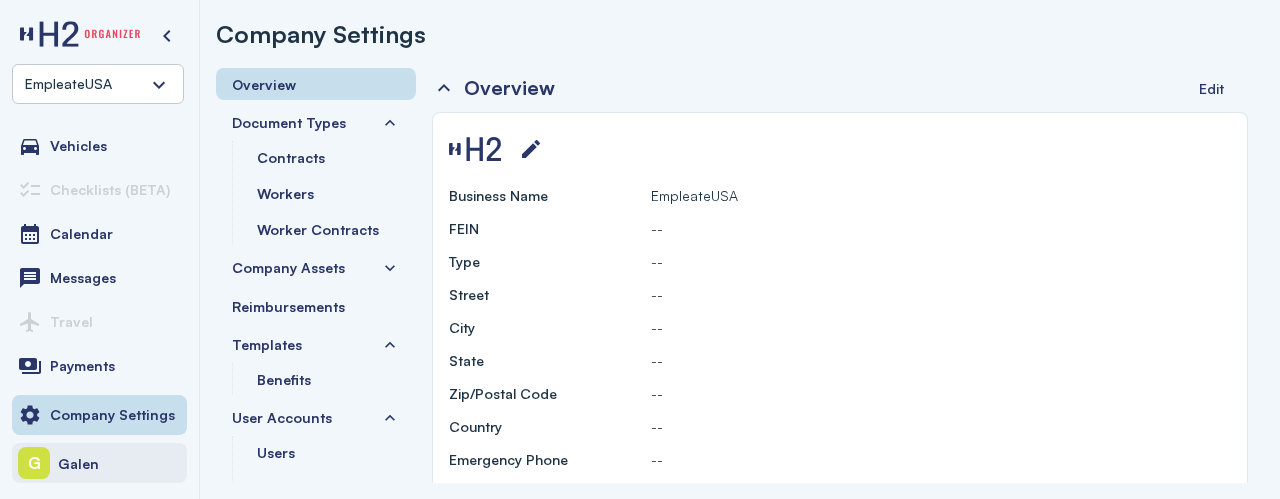 click on "G   Galen" at bounding box center [99, 463] 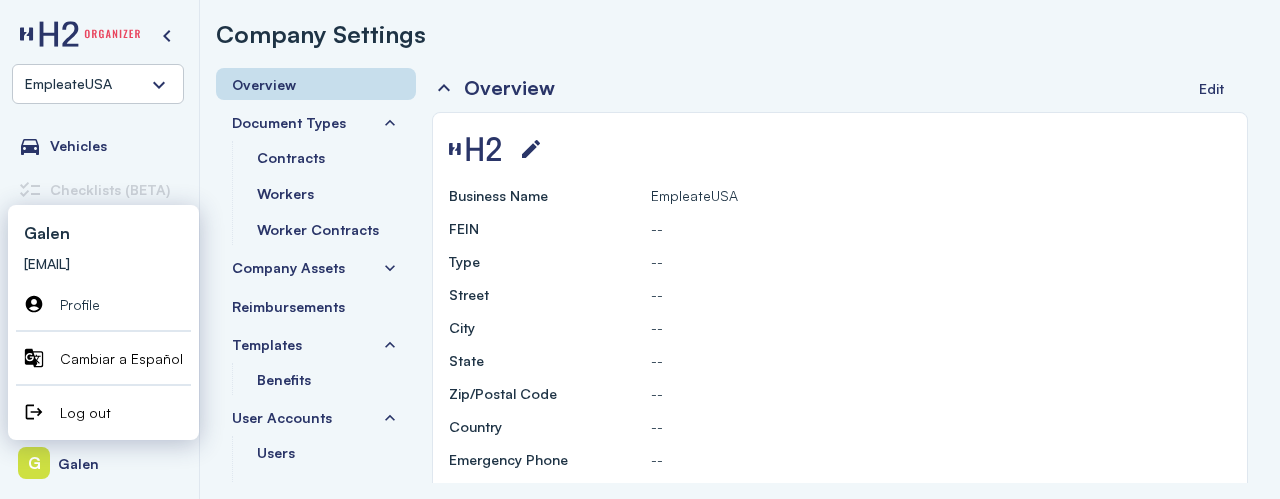 click on "Cambiar a Español" at bounding box center [121, 358] 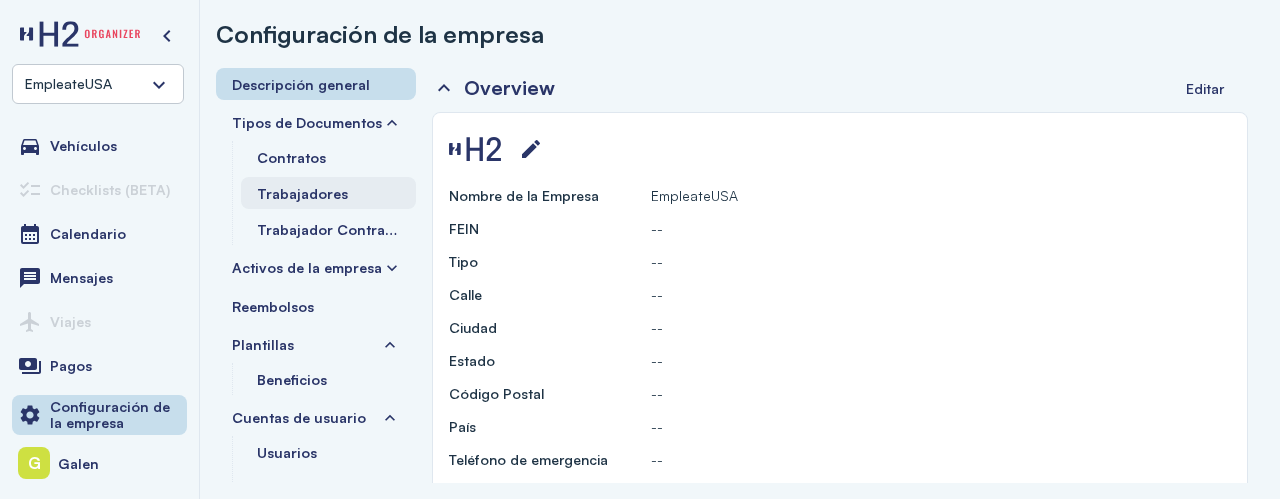 click on "Trabajadores" at bounding box center (302, 193) 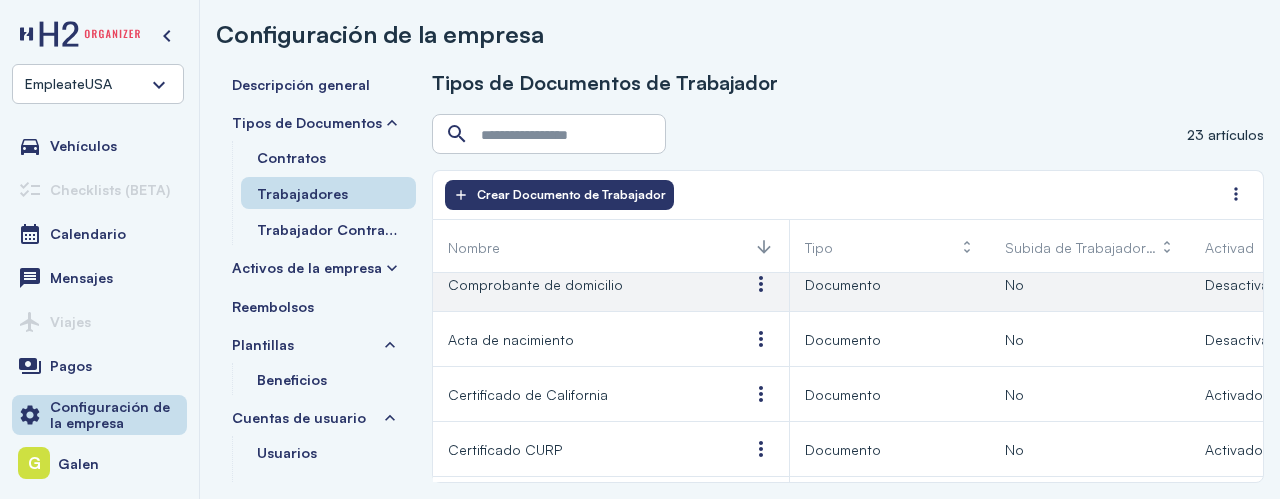scroll, scrollTop: 0, scrollLeft: 0, axis: both 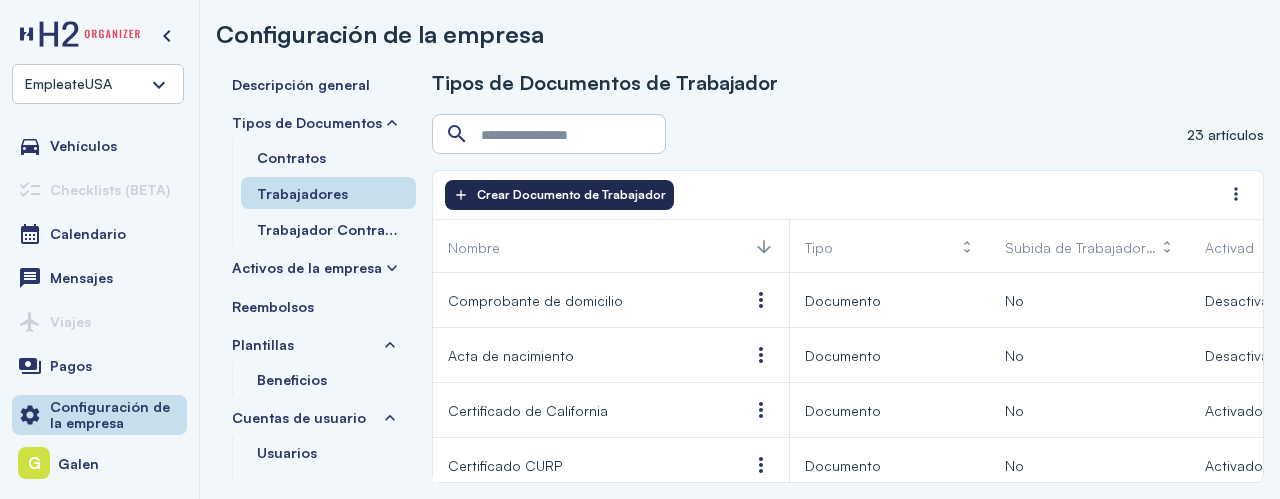 click on "Crear Documento de Trabajador" 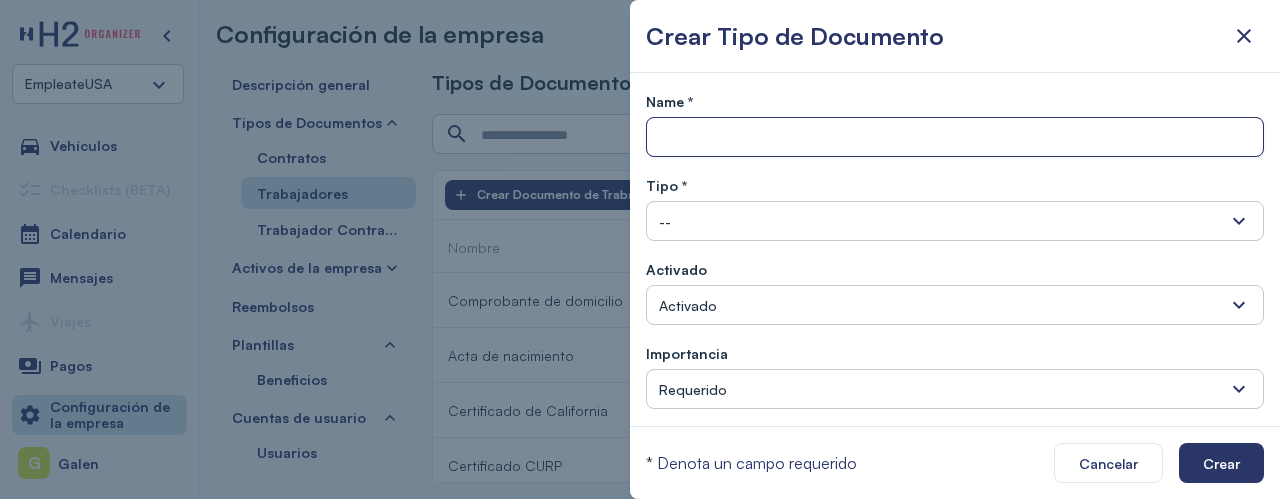 click at bounding box center [955, 138] 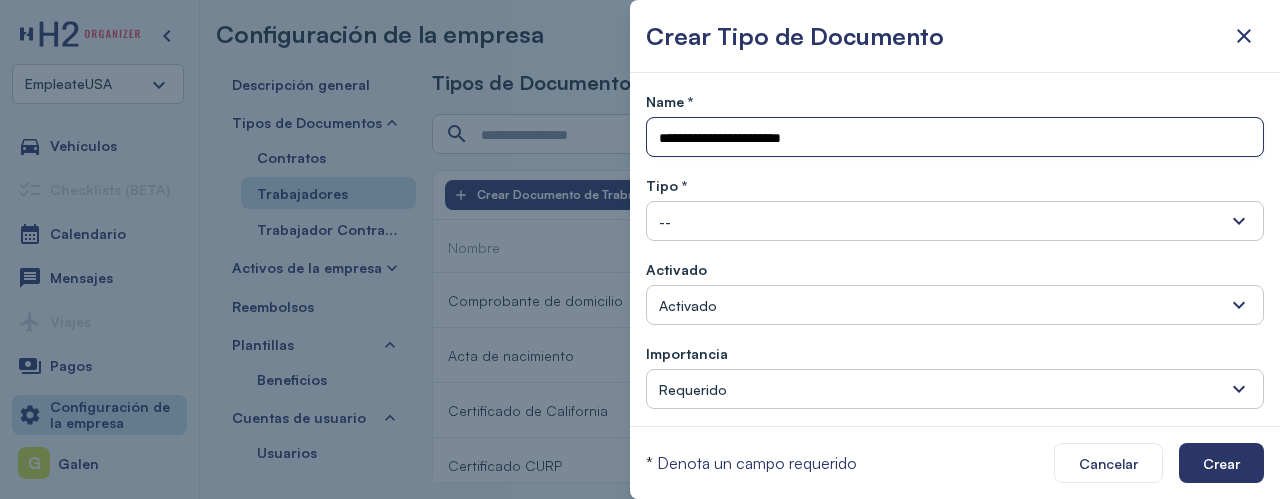 type on "**********" 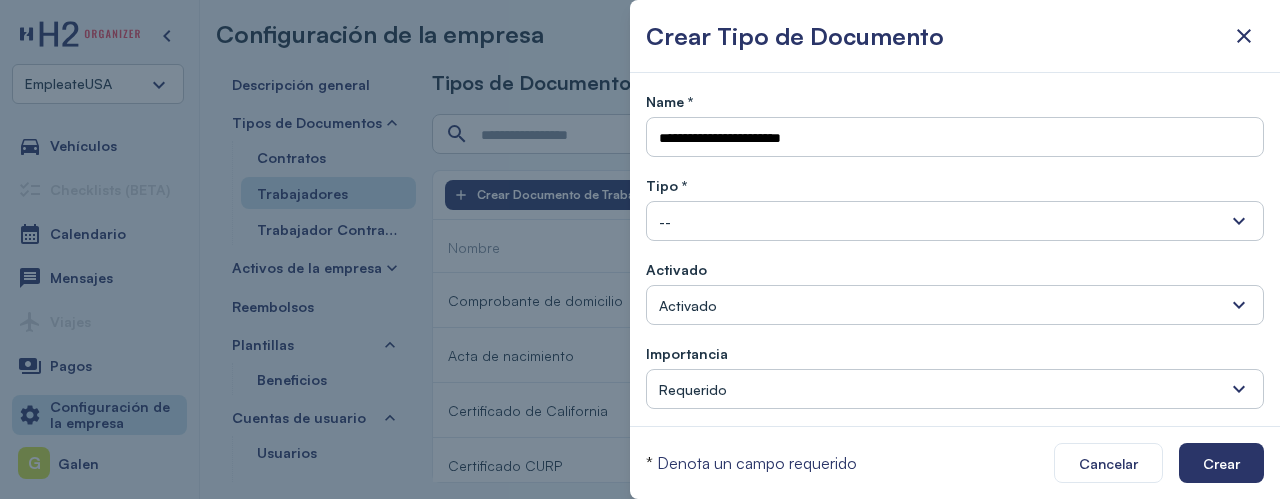 click on "--" at bounding box center (955, 221) 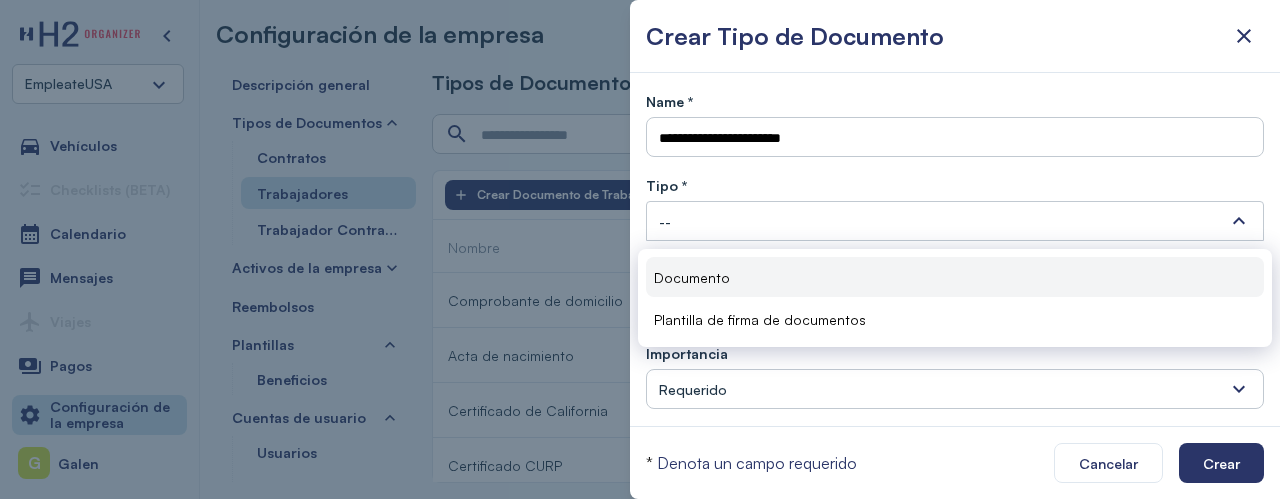 click on "Documento" at bounding box center [692, 277] 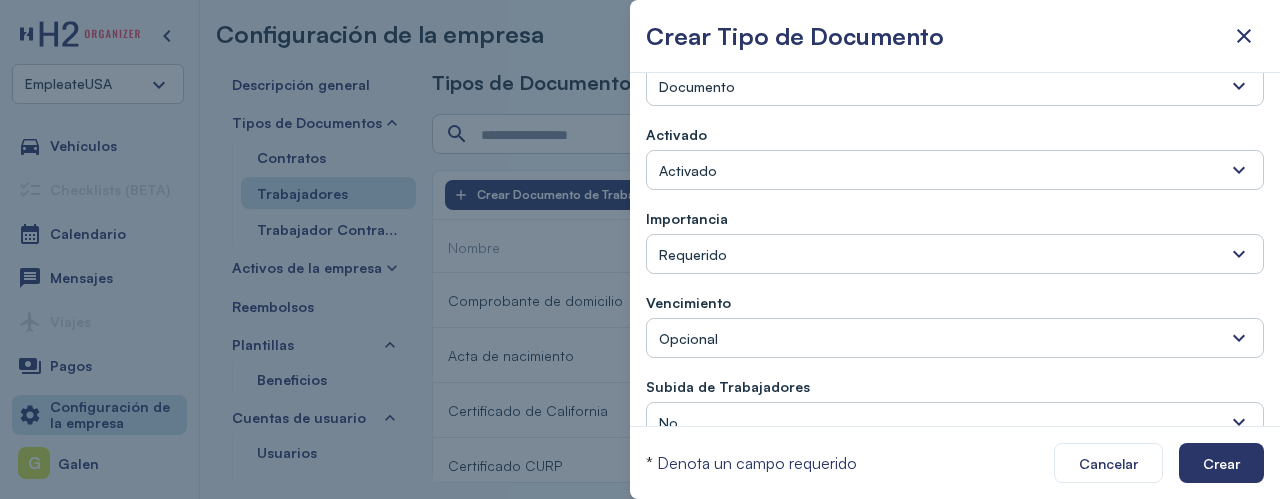 scroll, scrollTop: 136, scrollLeft: 0, axis: vertical 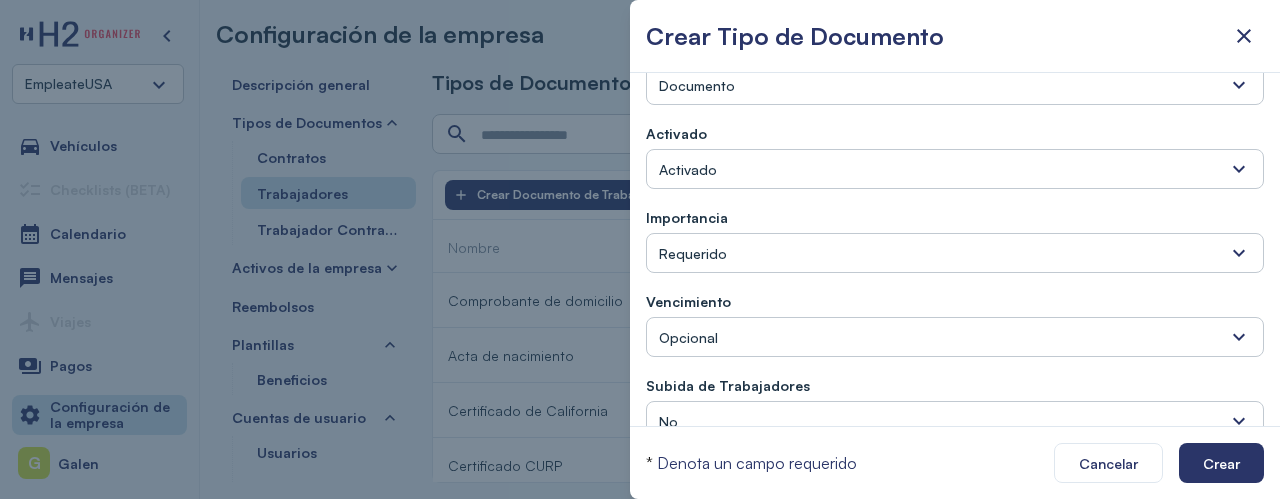 click on "Requerido" at bounding box center (693, 253) 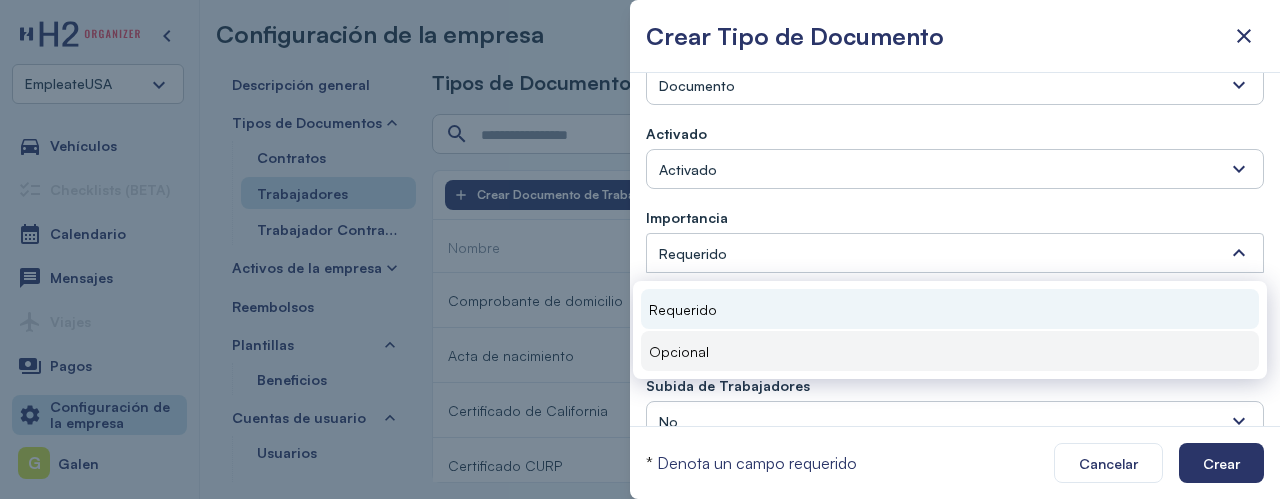 click on "Opcional" at bounding box center (679, 351) 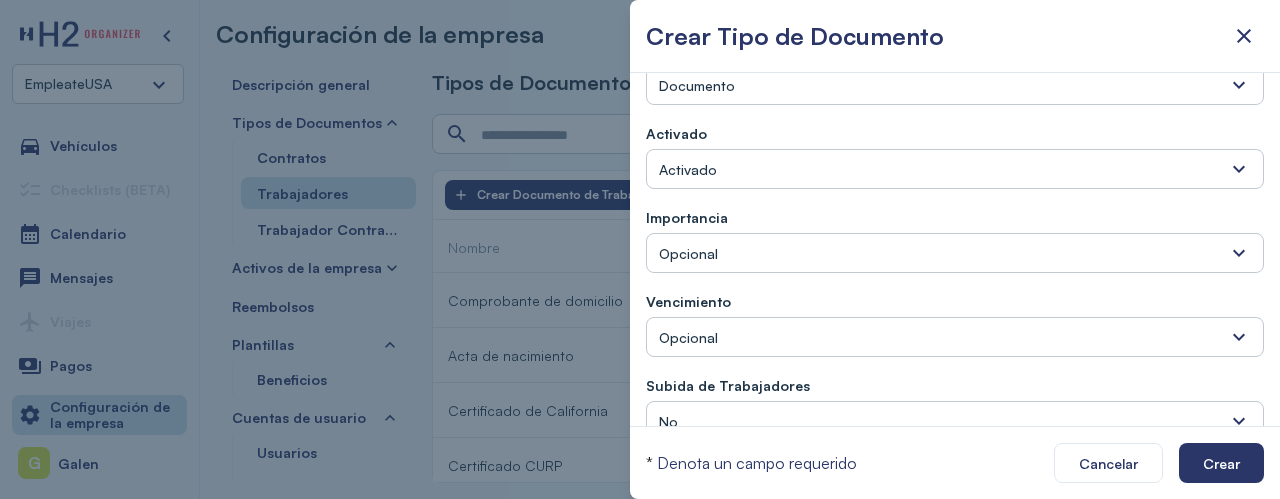 scroll, scrollTop: 166, scrollLeft: 0, axis: vertical 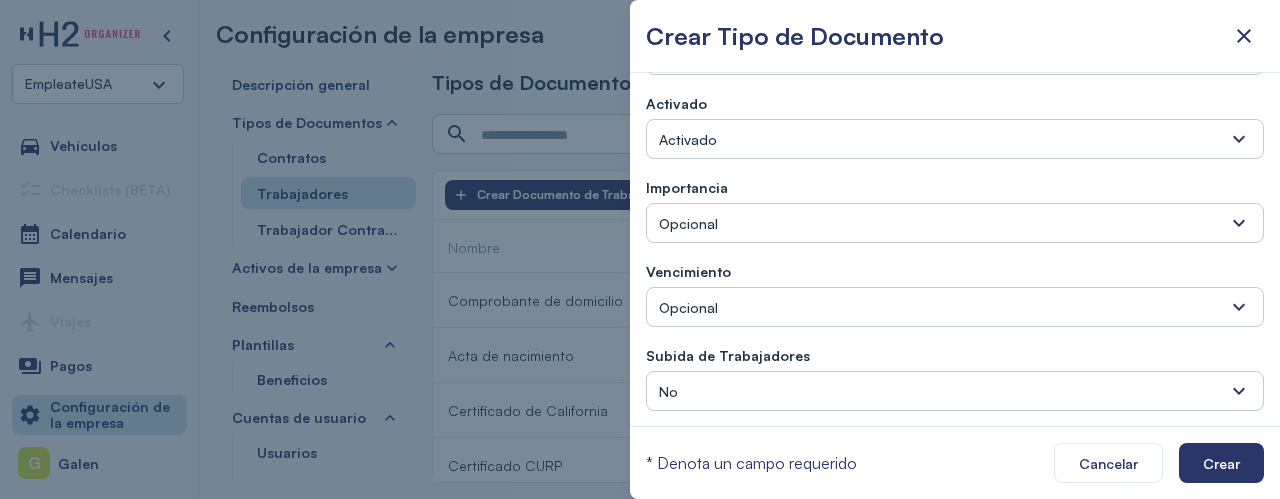click on "No" at bounding box center (955, 391) 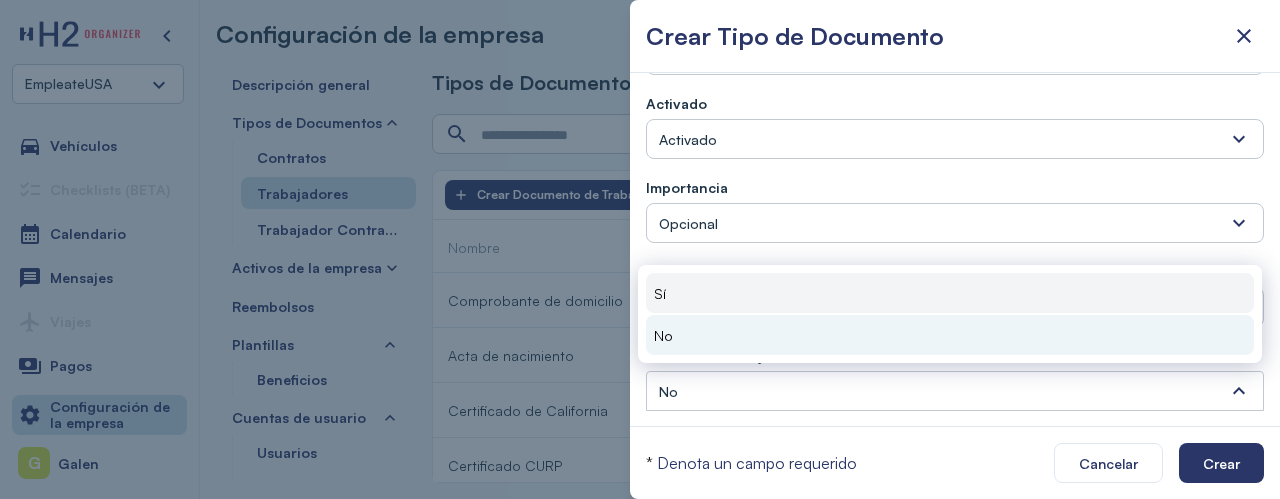 click on "Sí" at bounding box center (950, 293) 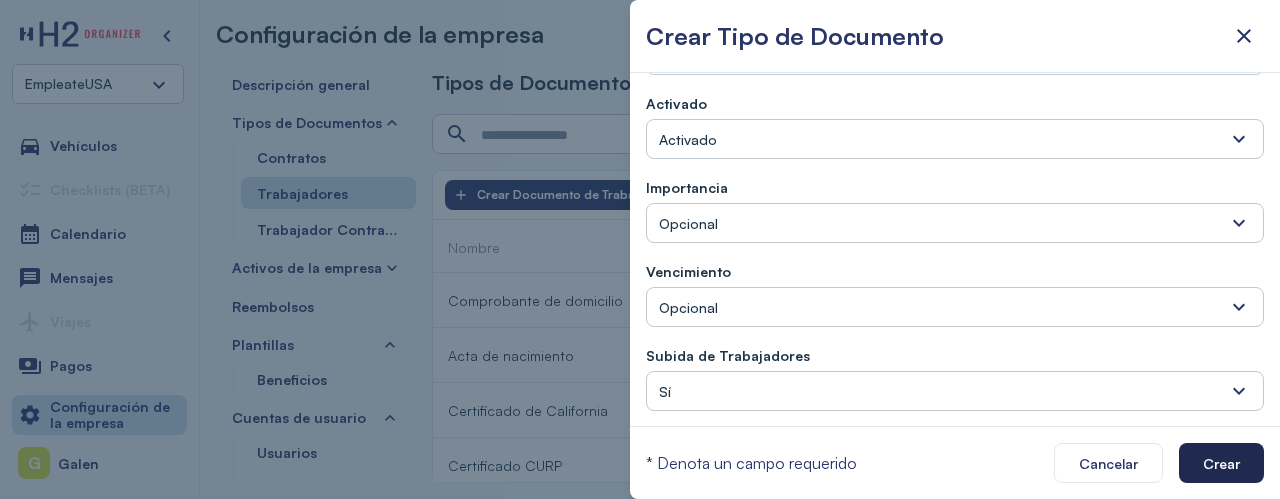 click on "Crear" at bounding box center (1221, 463) 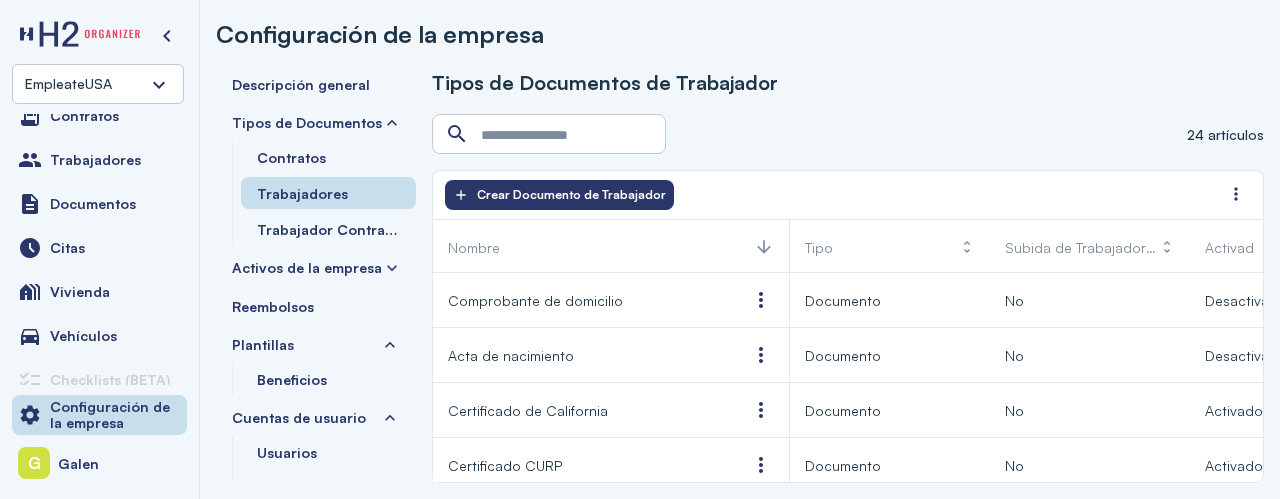 scroll, scrollTop: 0, scrollLeft: 0, axis: both 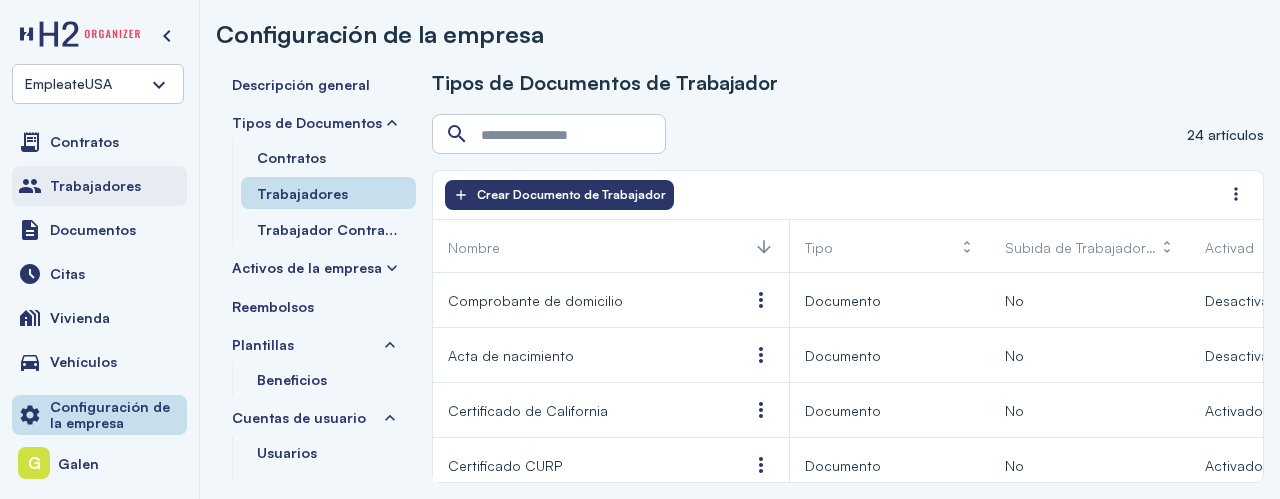 click on "Trabajadores" at bounding box center [95, 186] 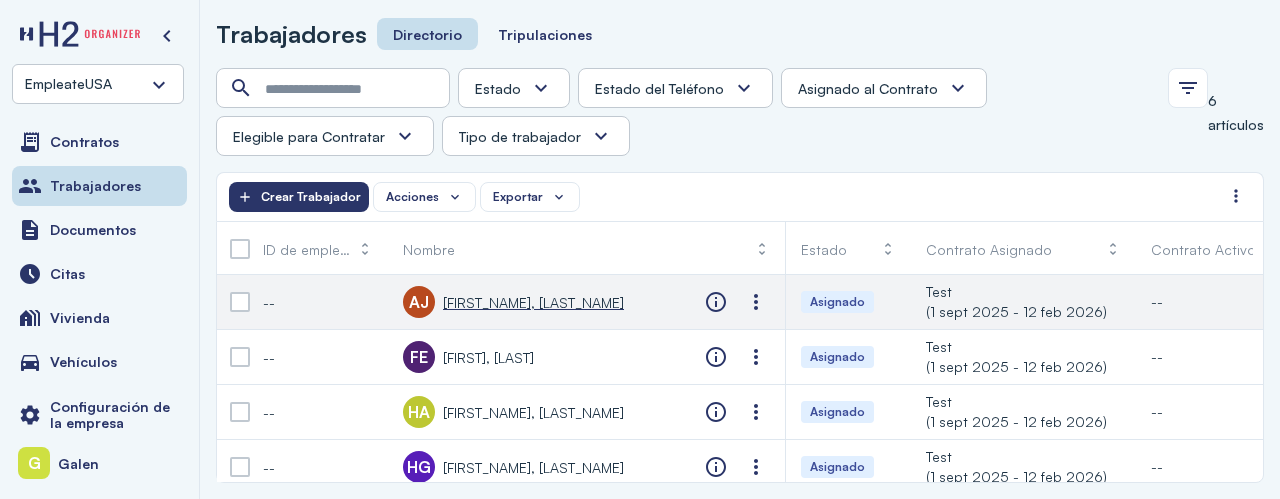 click on "[FIRST_NAME], [LAST_NAME]" at bounding box center (533, 302) 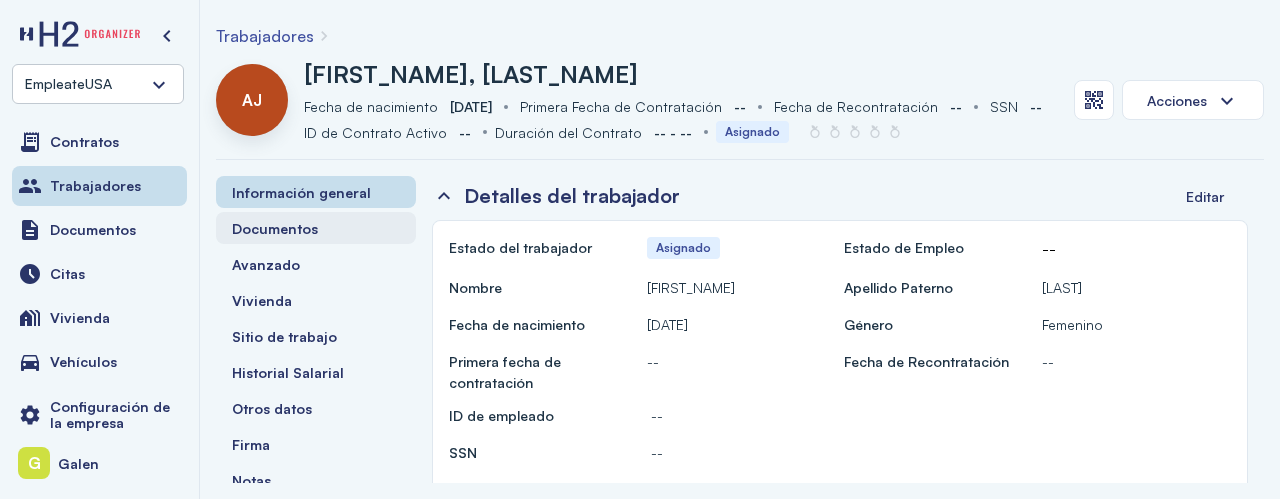 click on "Documentos" at bounding box center (275, 228) 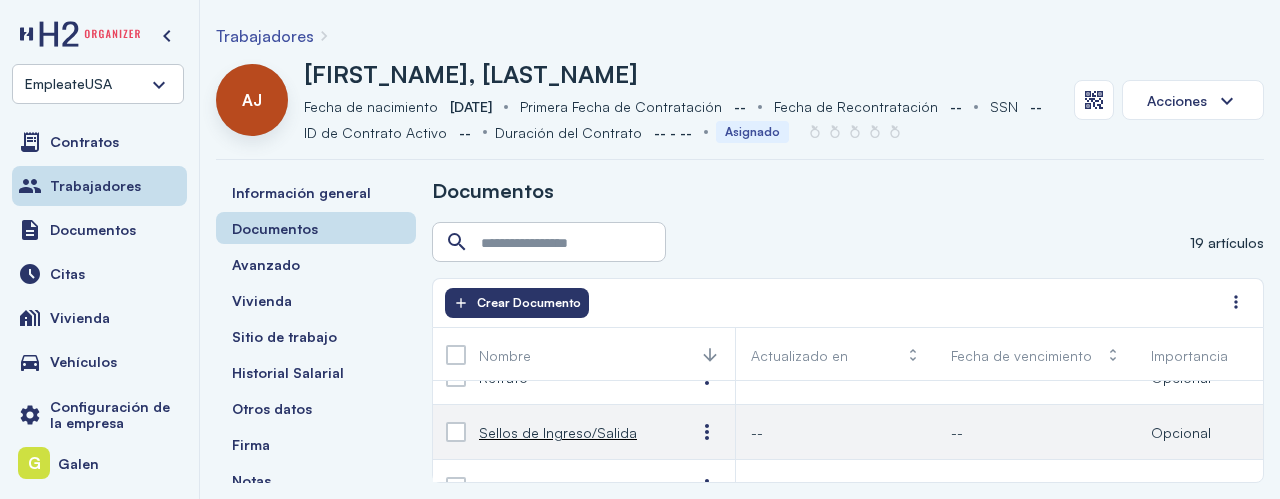 scroll, scrollTop: 734, scrollLeft: 86, axis: both 